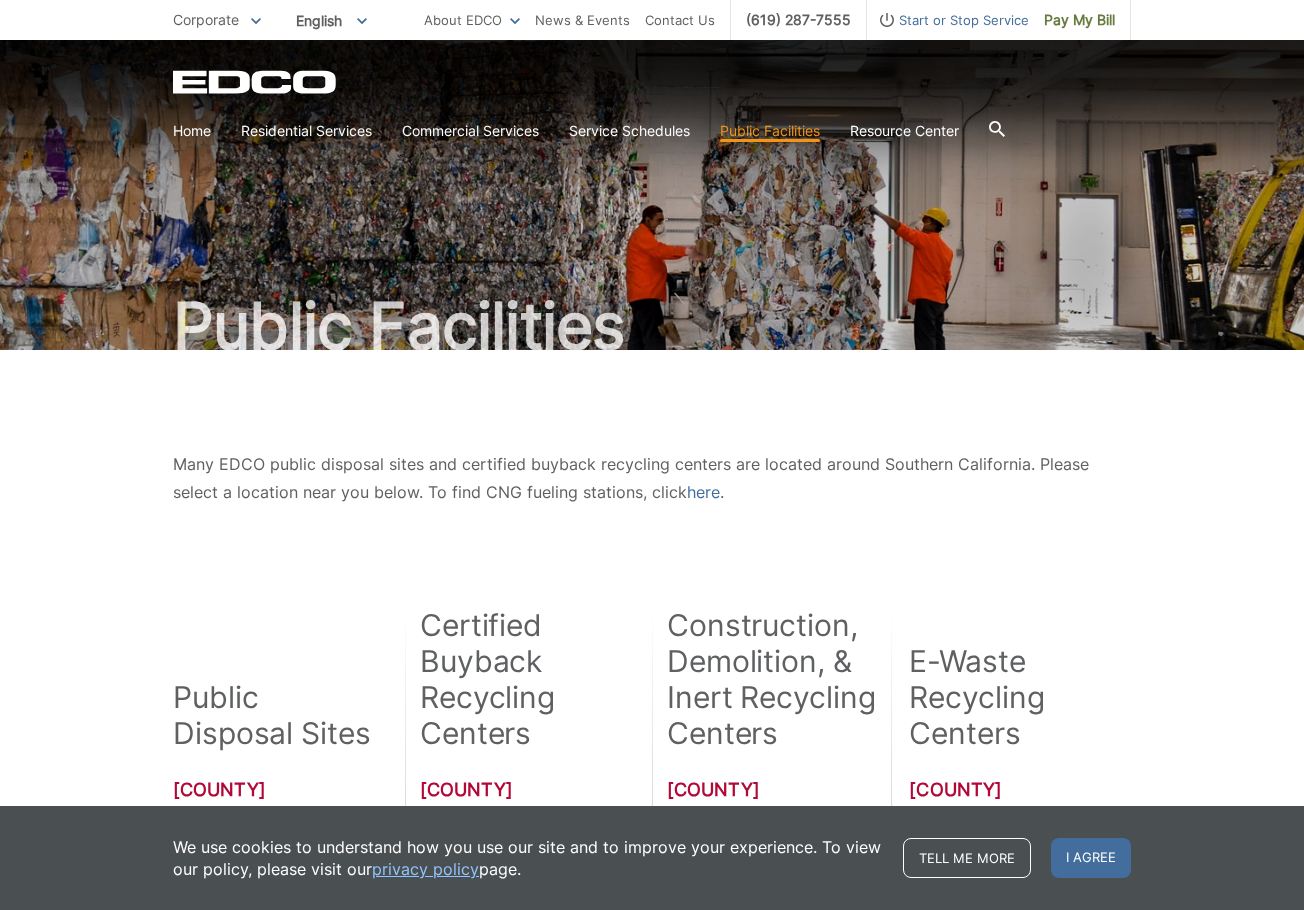 scroll, scrollTop: 0, scrollLeft: 0, axis: both 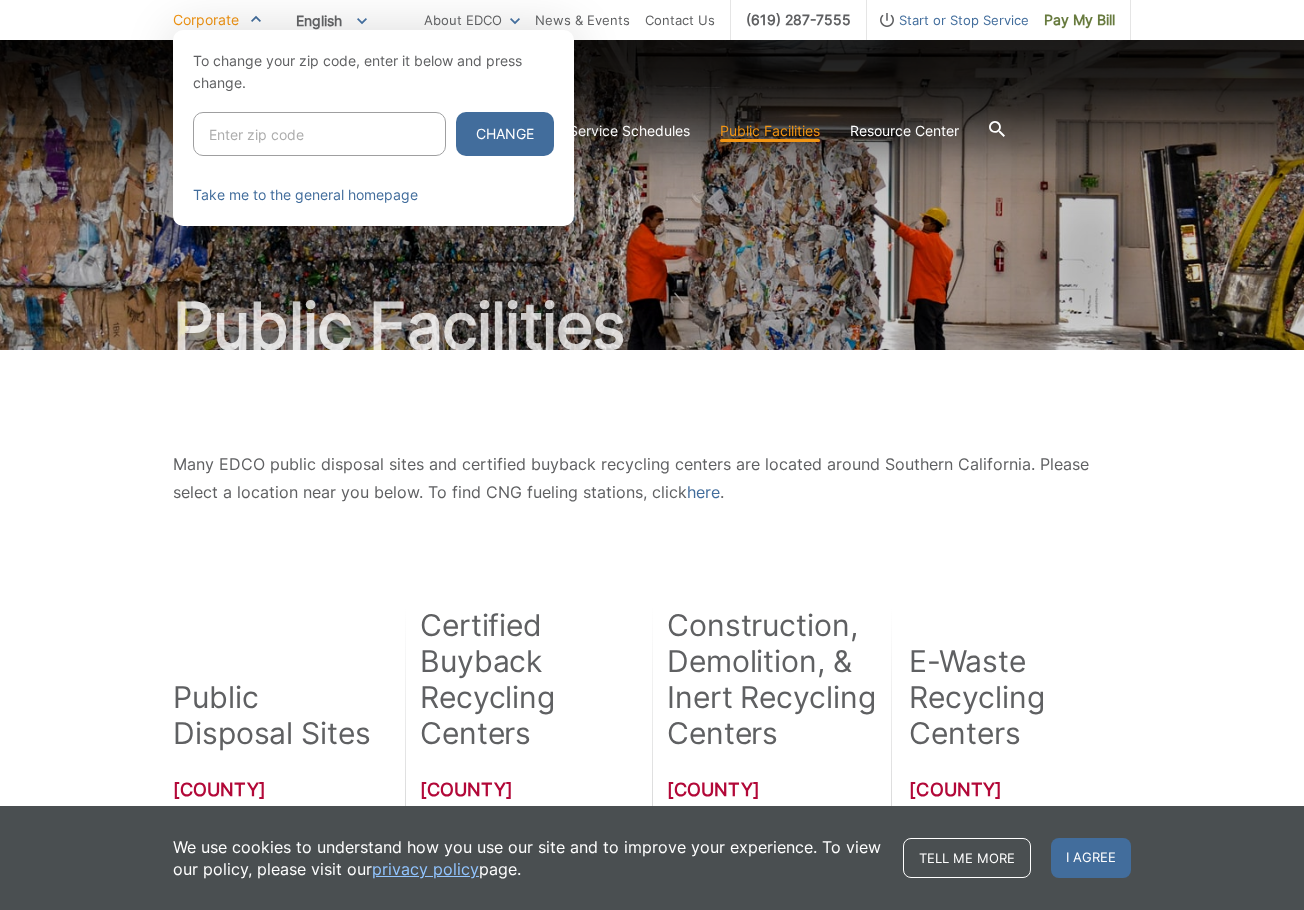 click at bounding box center (319, 134) 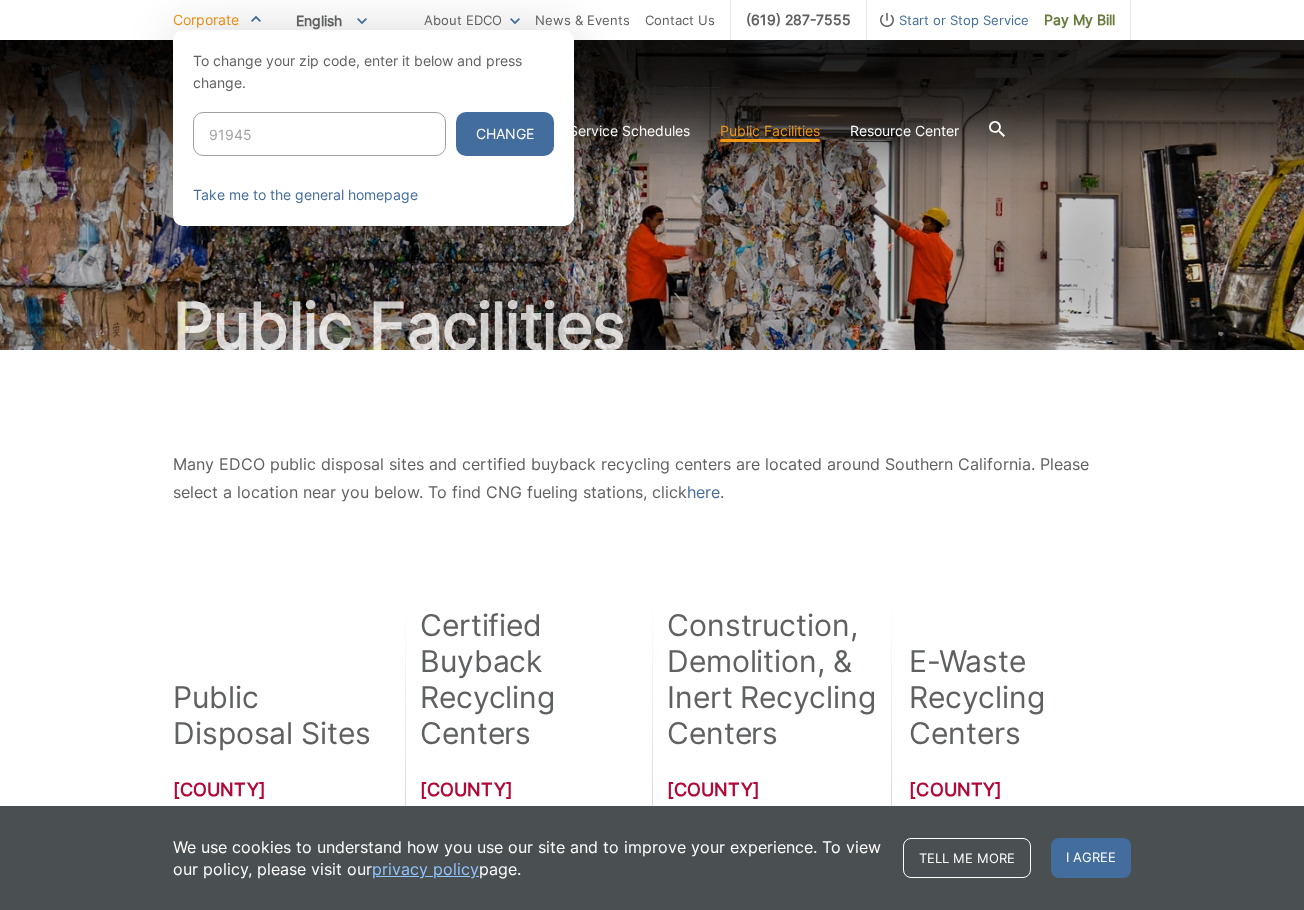 type on "91945" 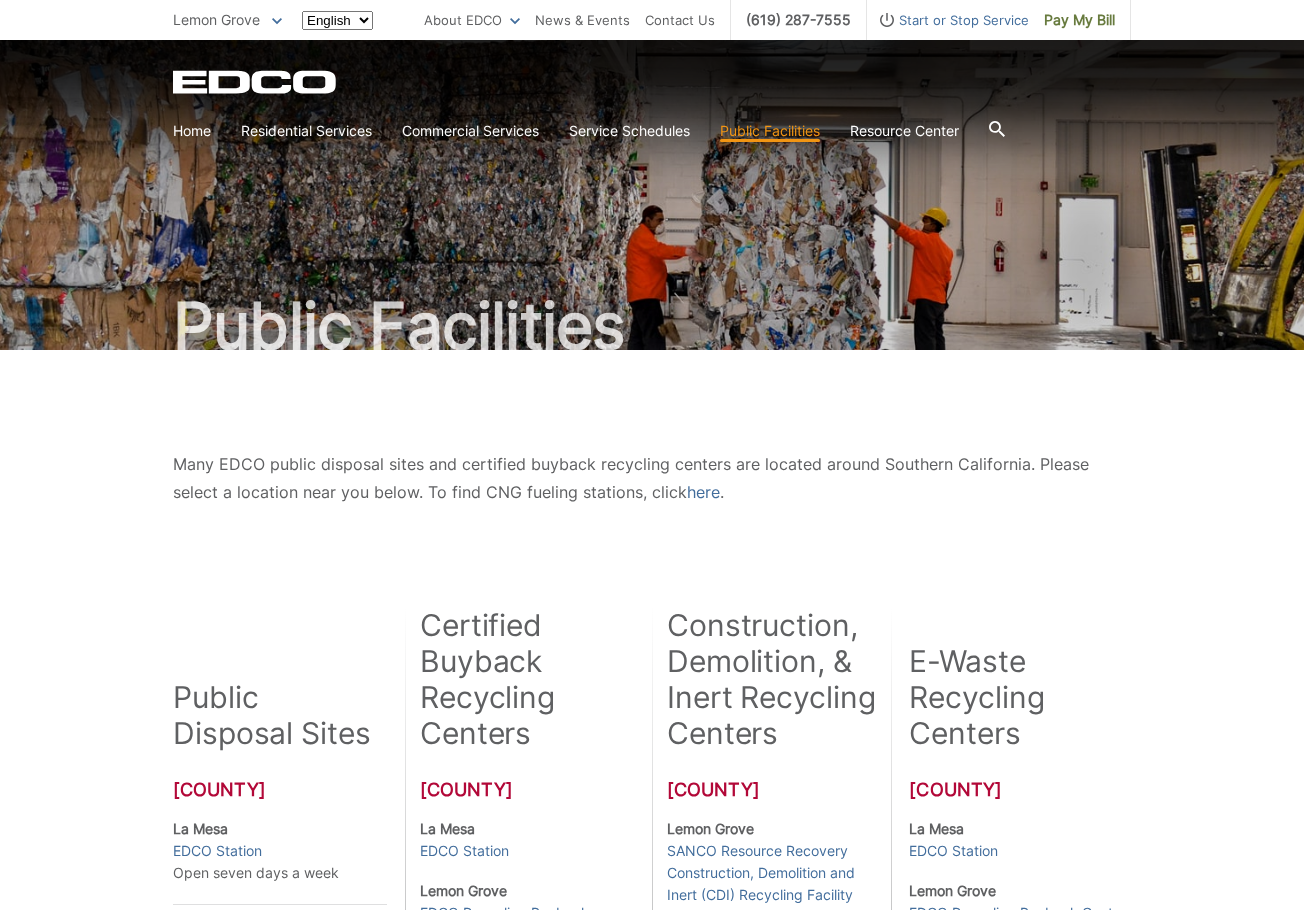 scroll, scrollTop: 0, scrollLeft: 0, axis: both 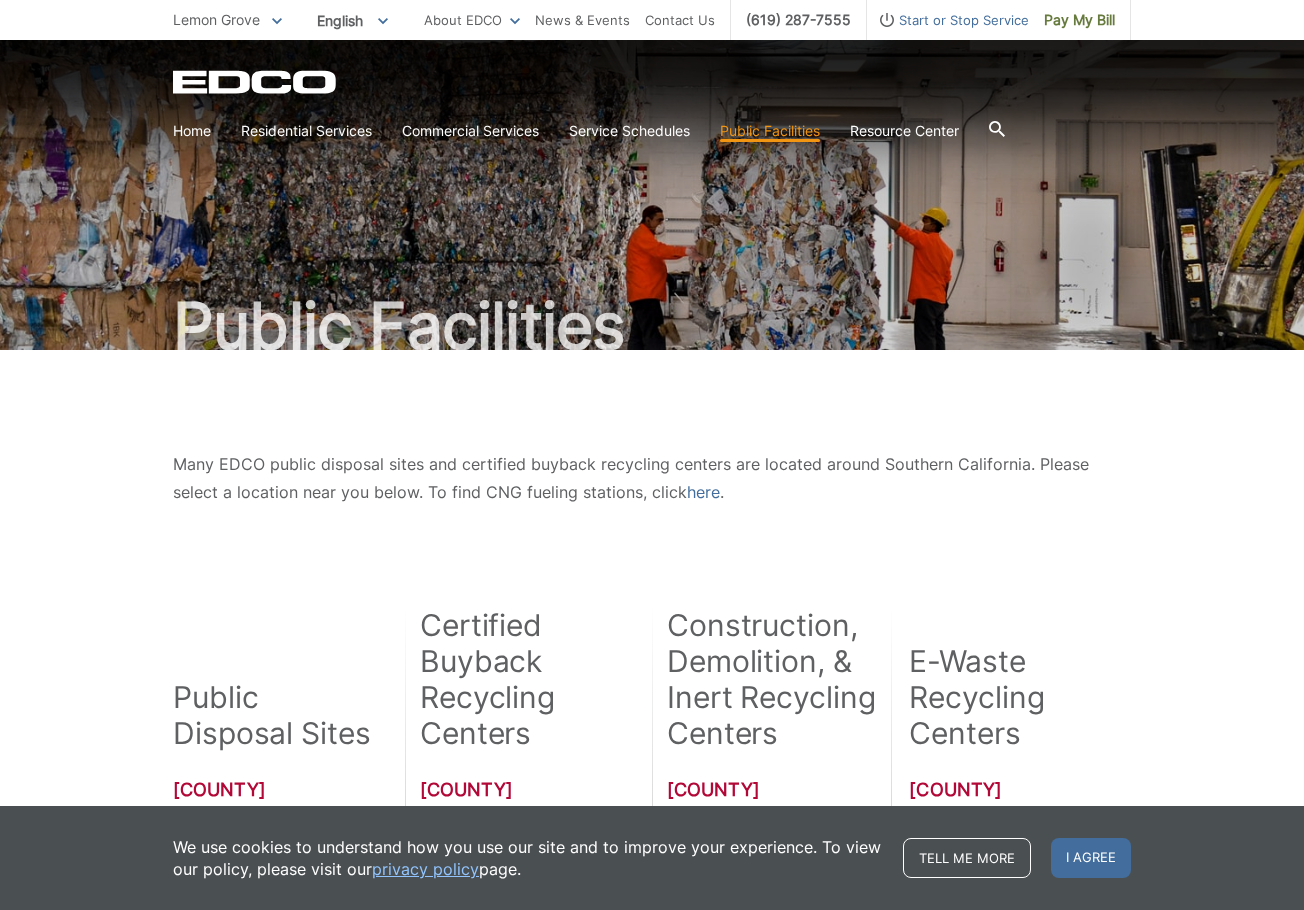 click 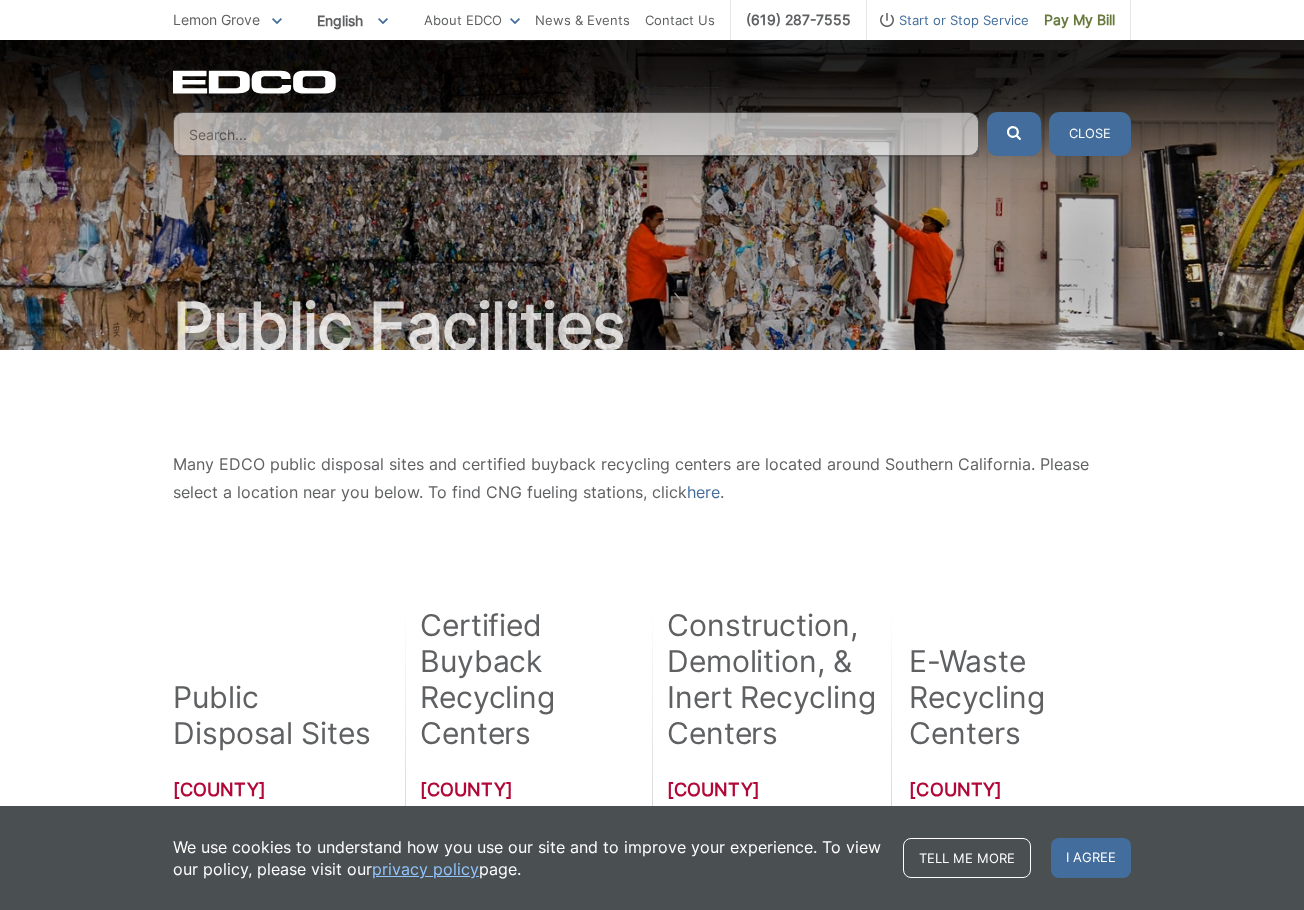 click at bounding box center (576, 134) 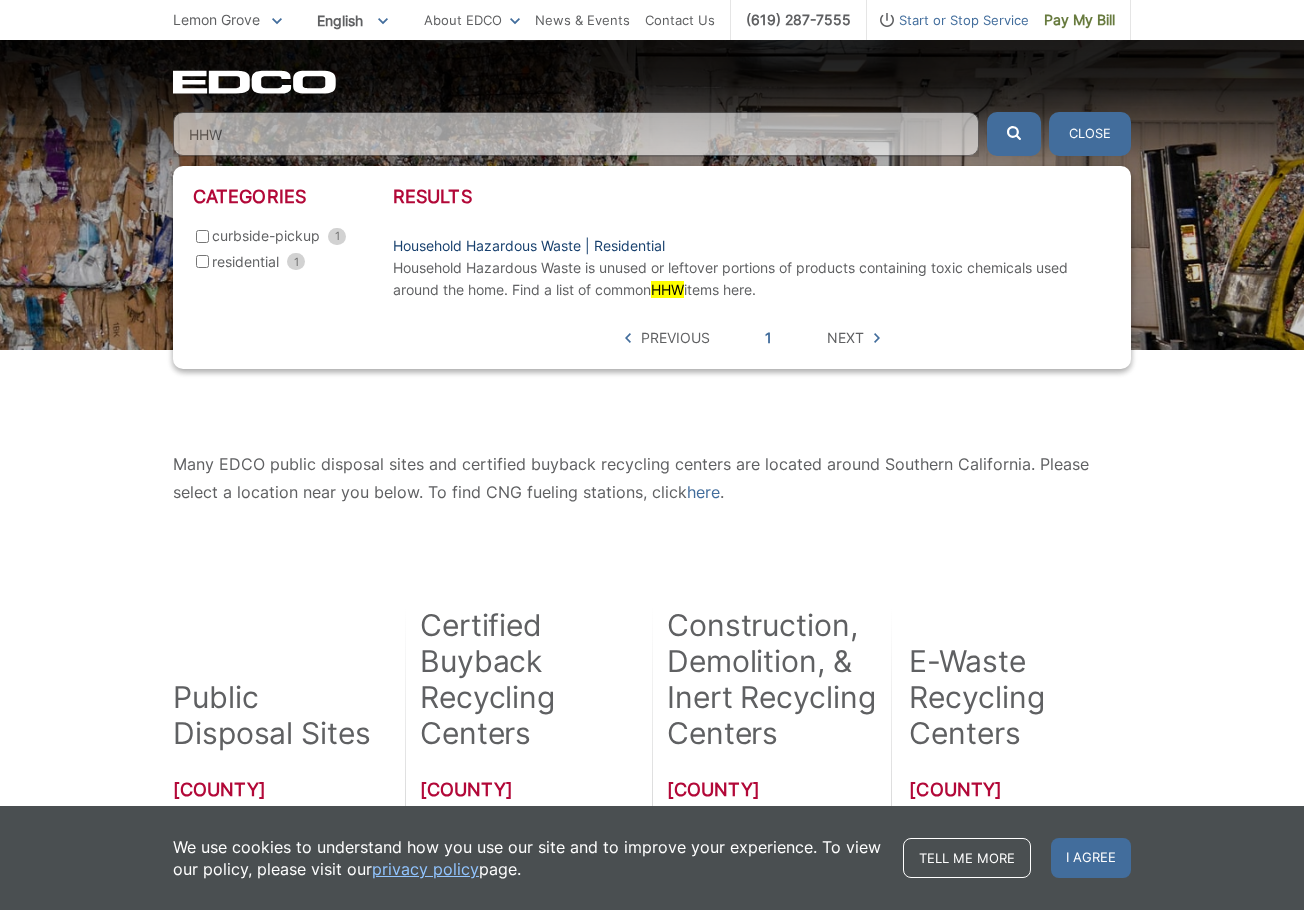 type on "HHW" 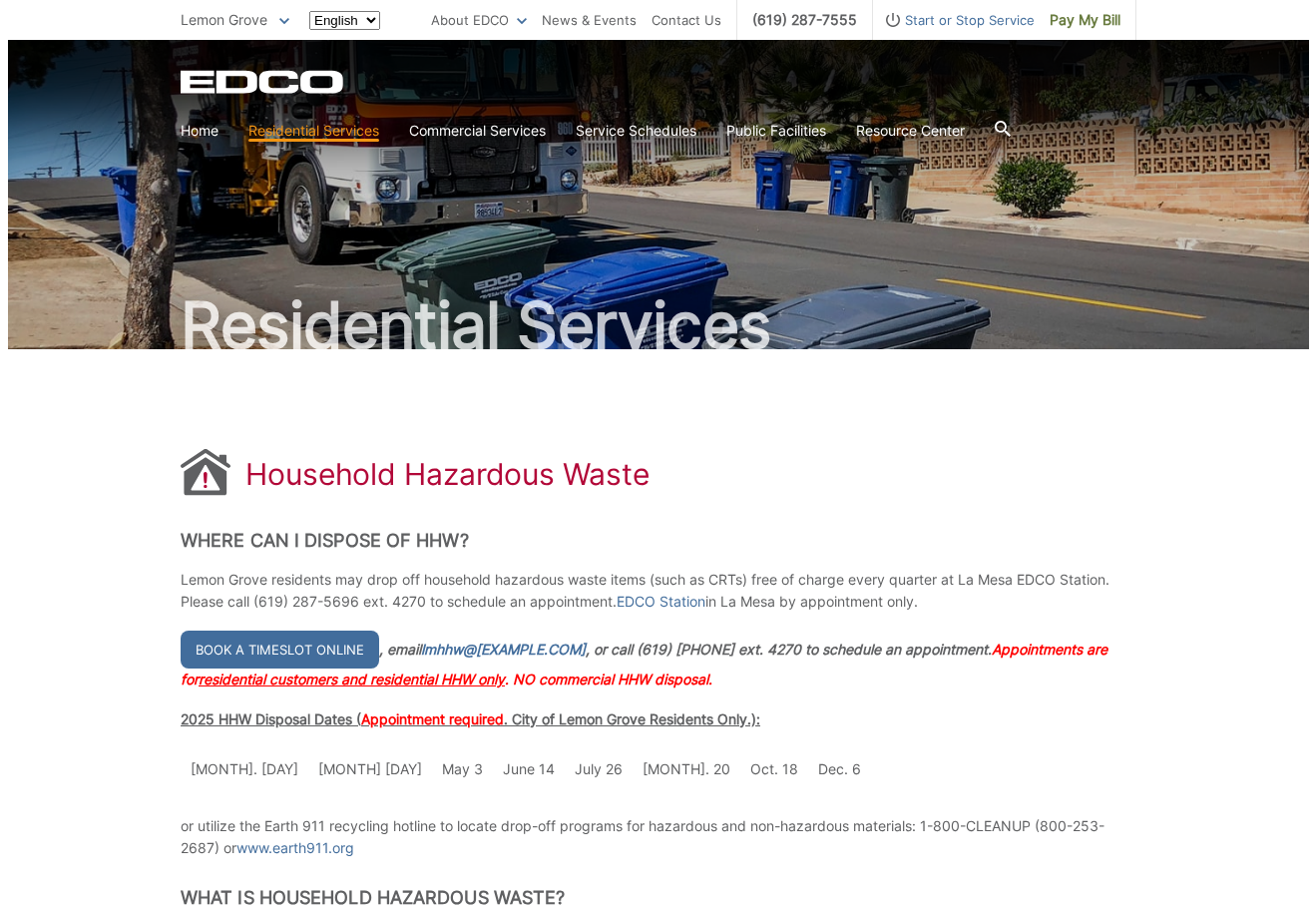 scroll, scrollTop: 0, scrollLeft: 0, axis: both 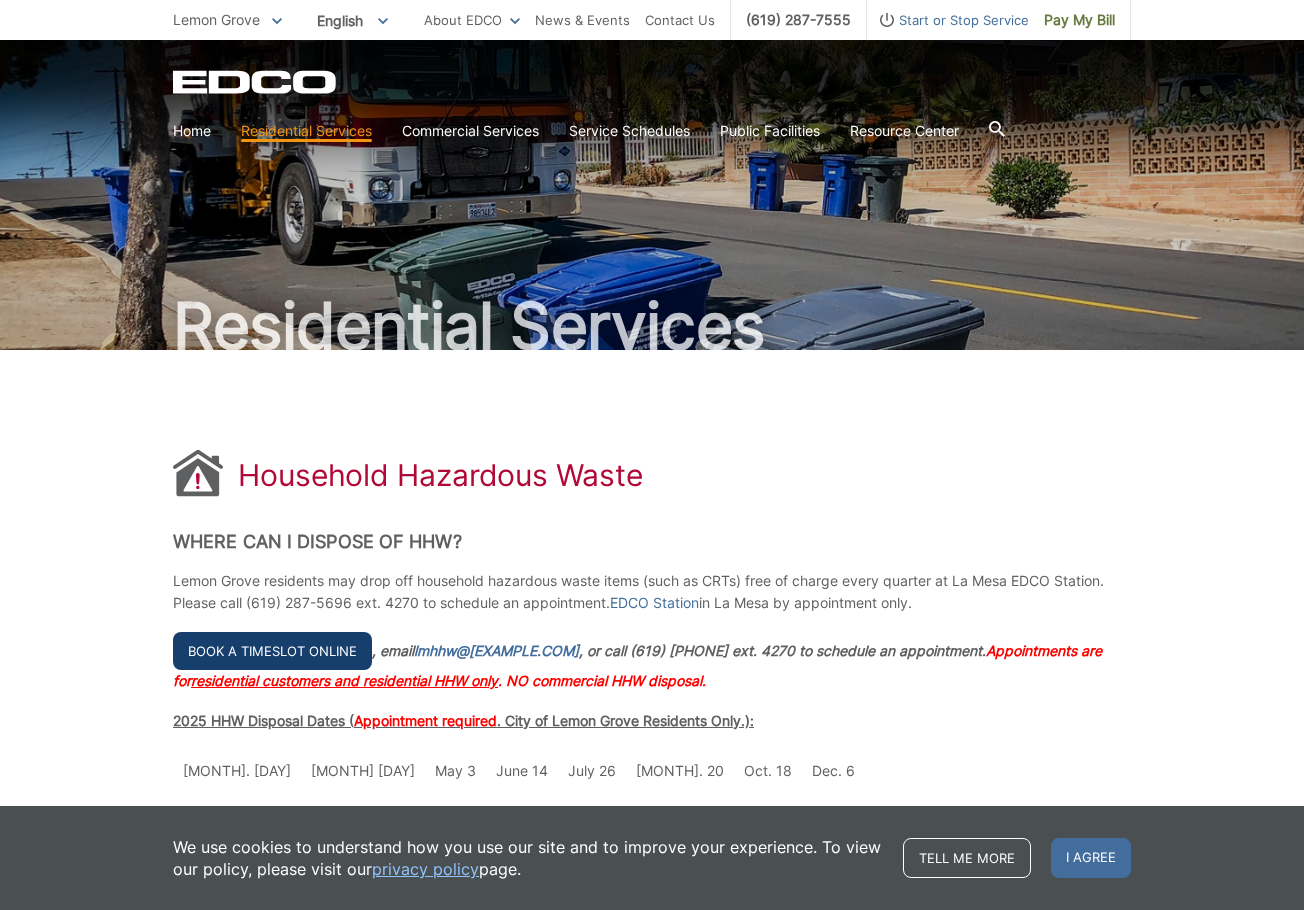 click on "Book a timeslot online" at bounding box center [272, 651] 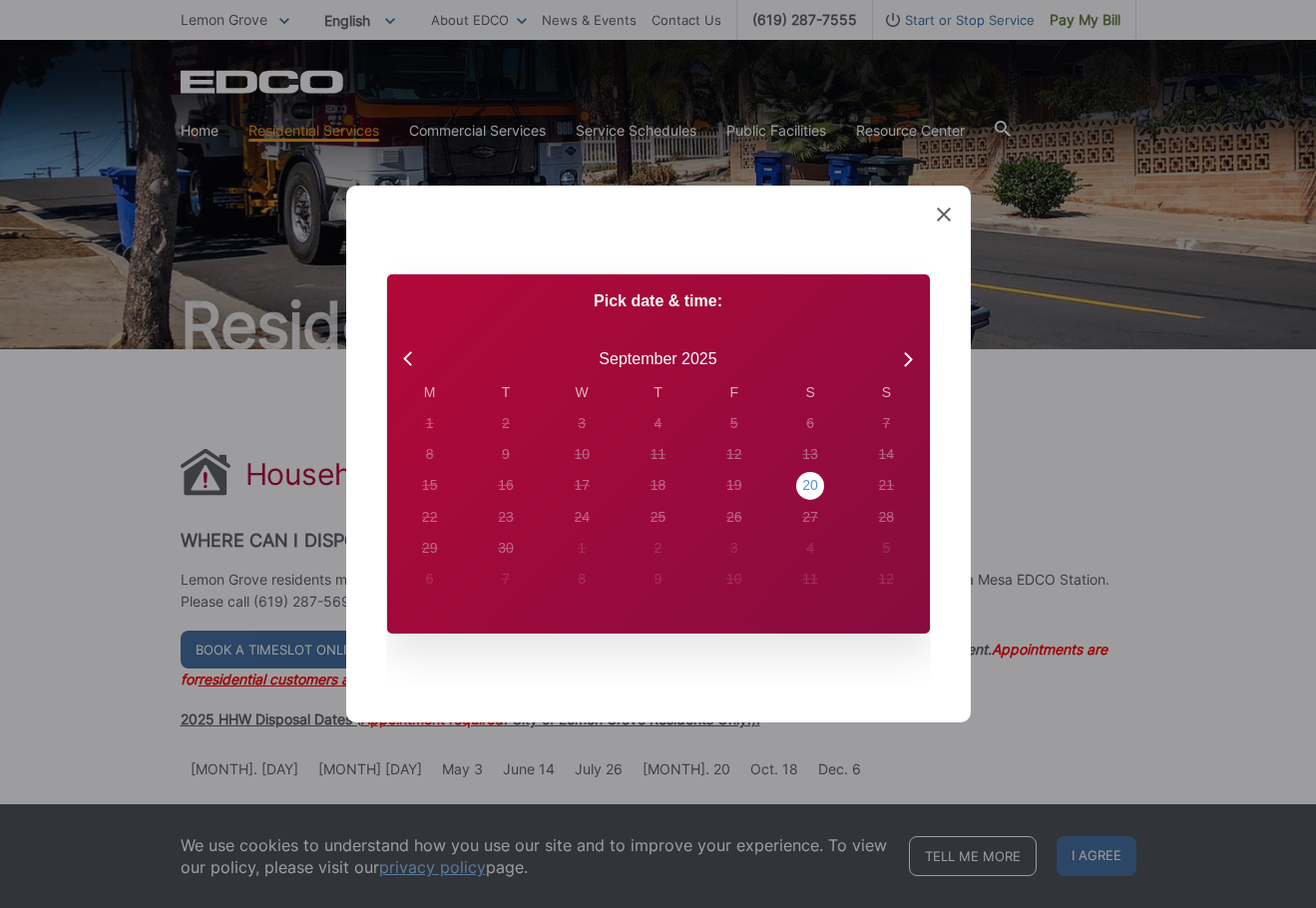 click on "20" at bounding box center [430, 423] 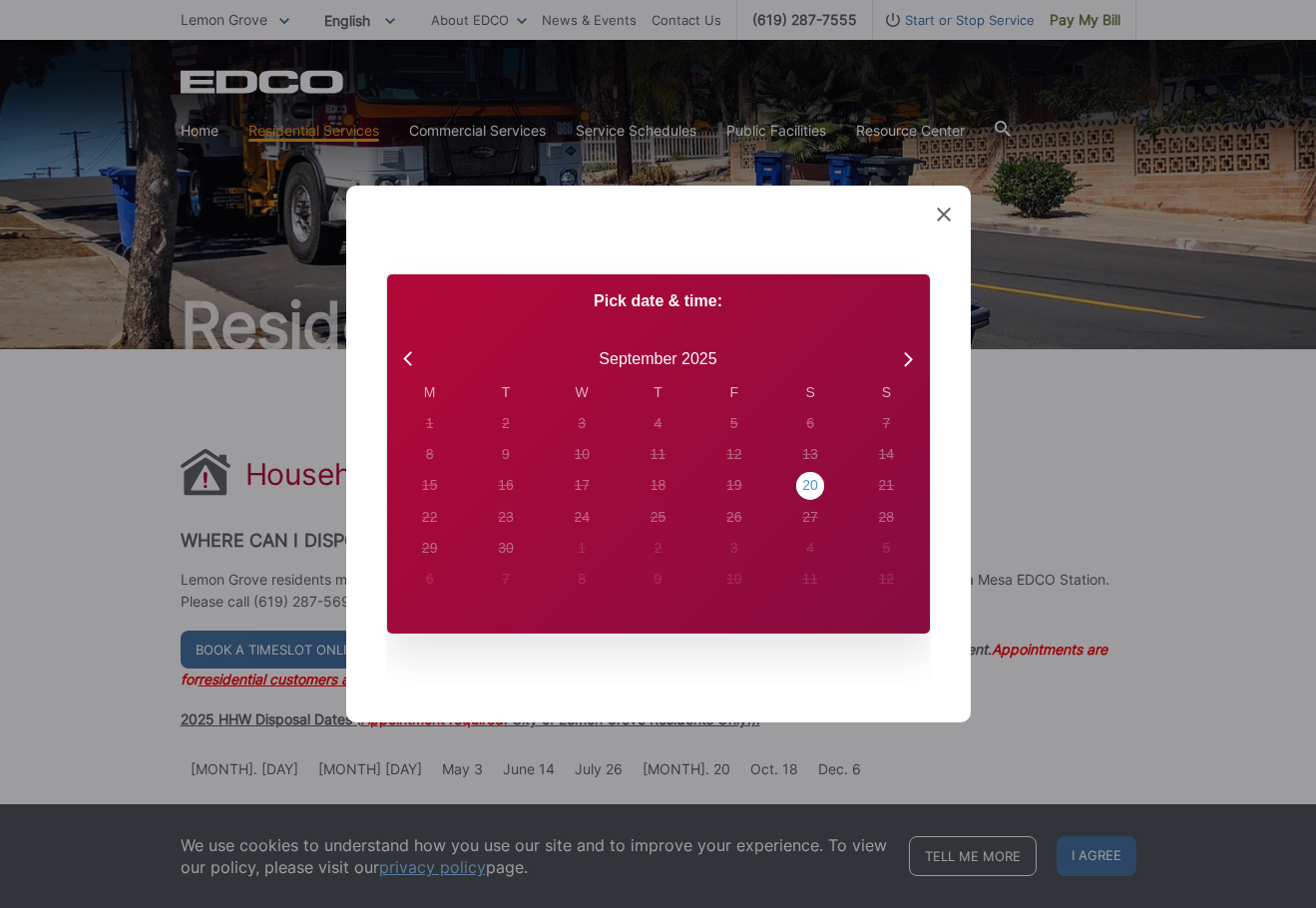 radio on "true" 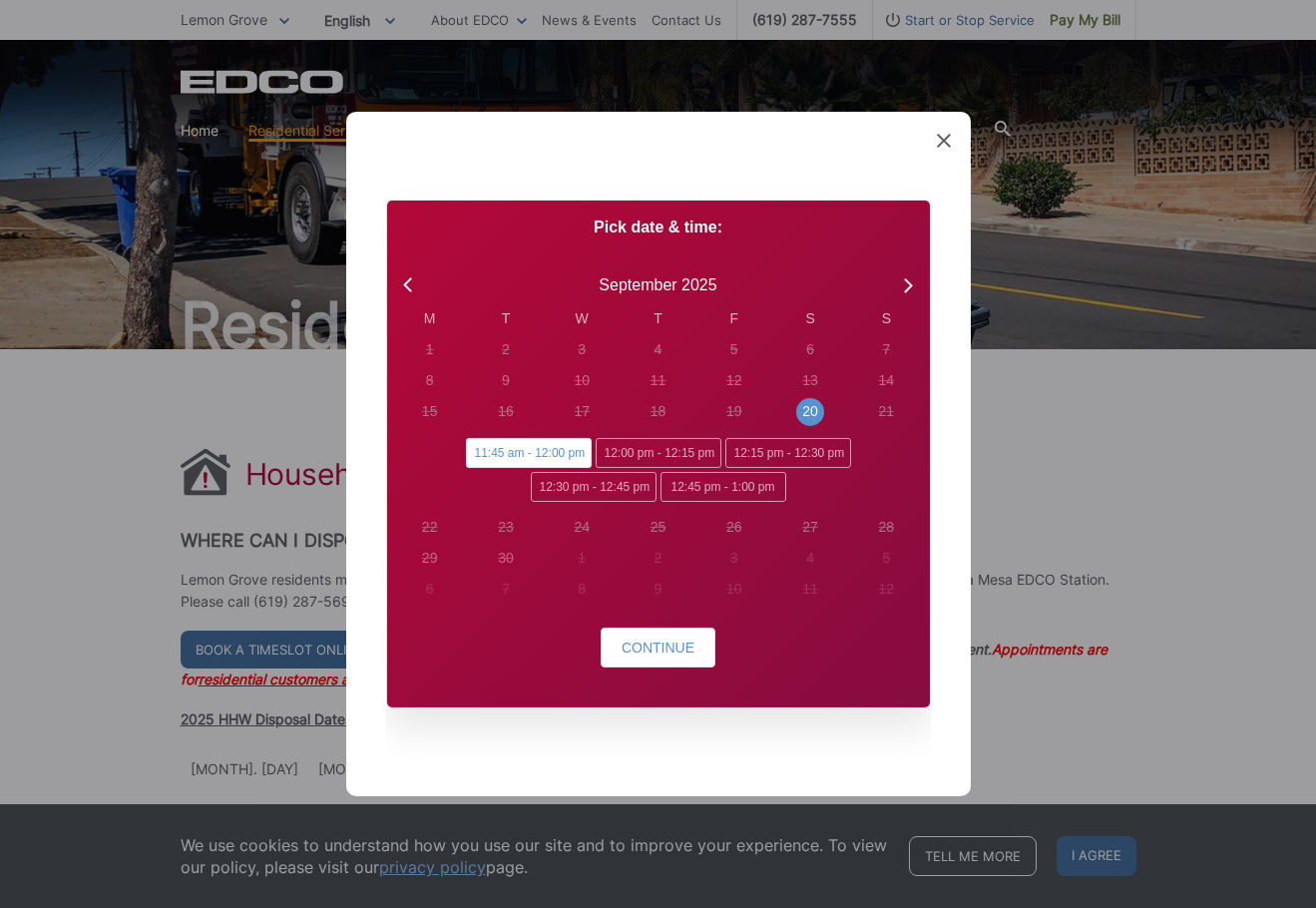 click on "11:45 am - 12:00 pm" at bounding box center (529, 453) 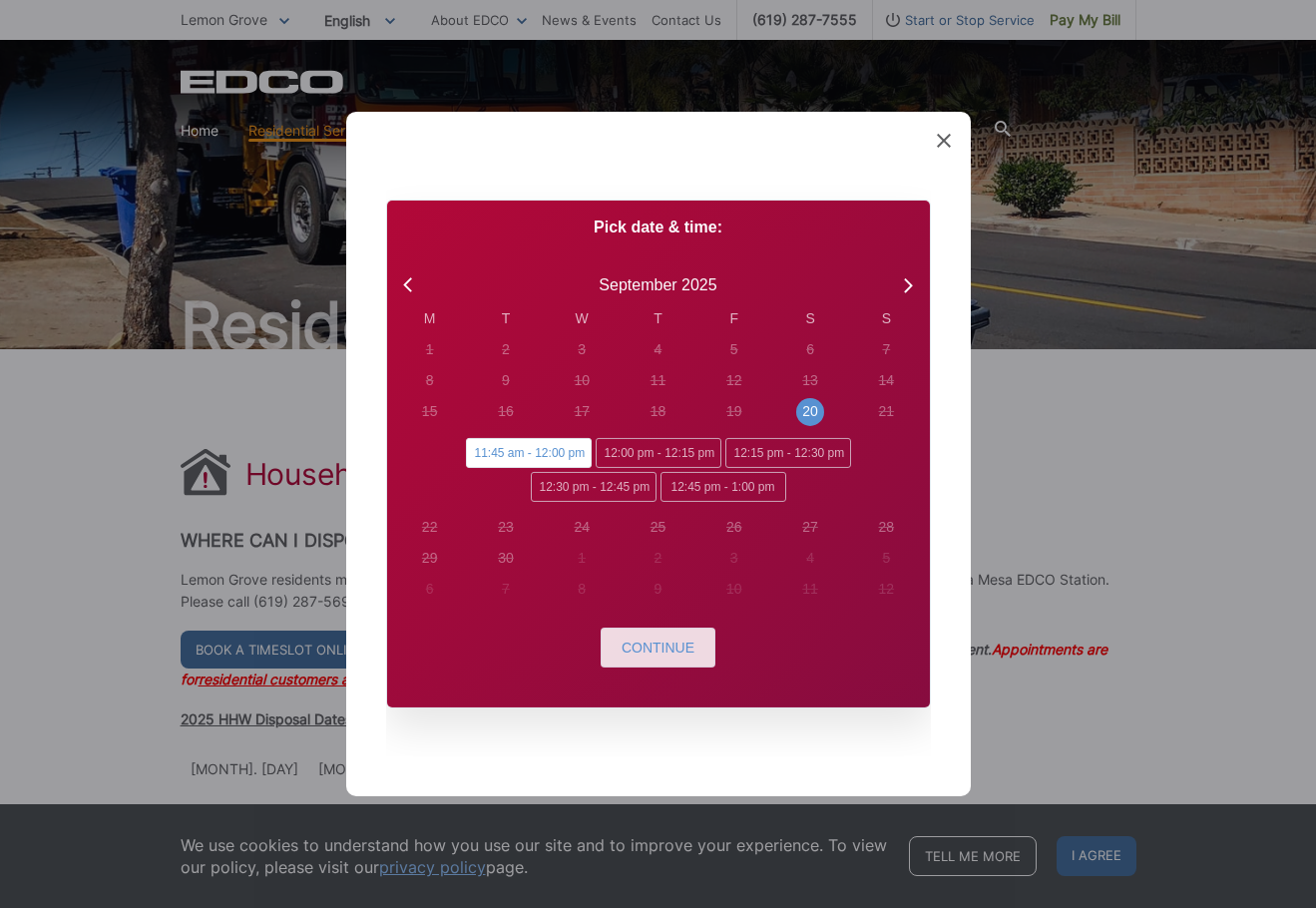 click on "Continue" at bounding box center (658, 648) 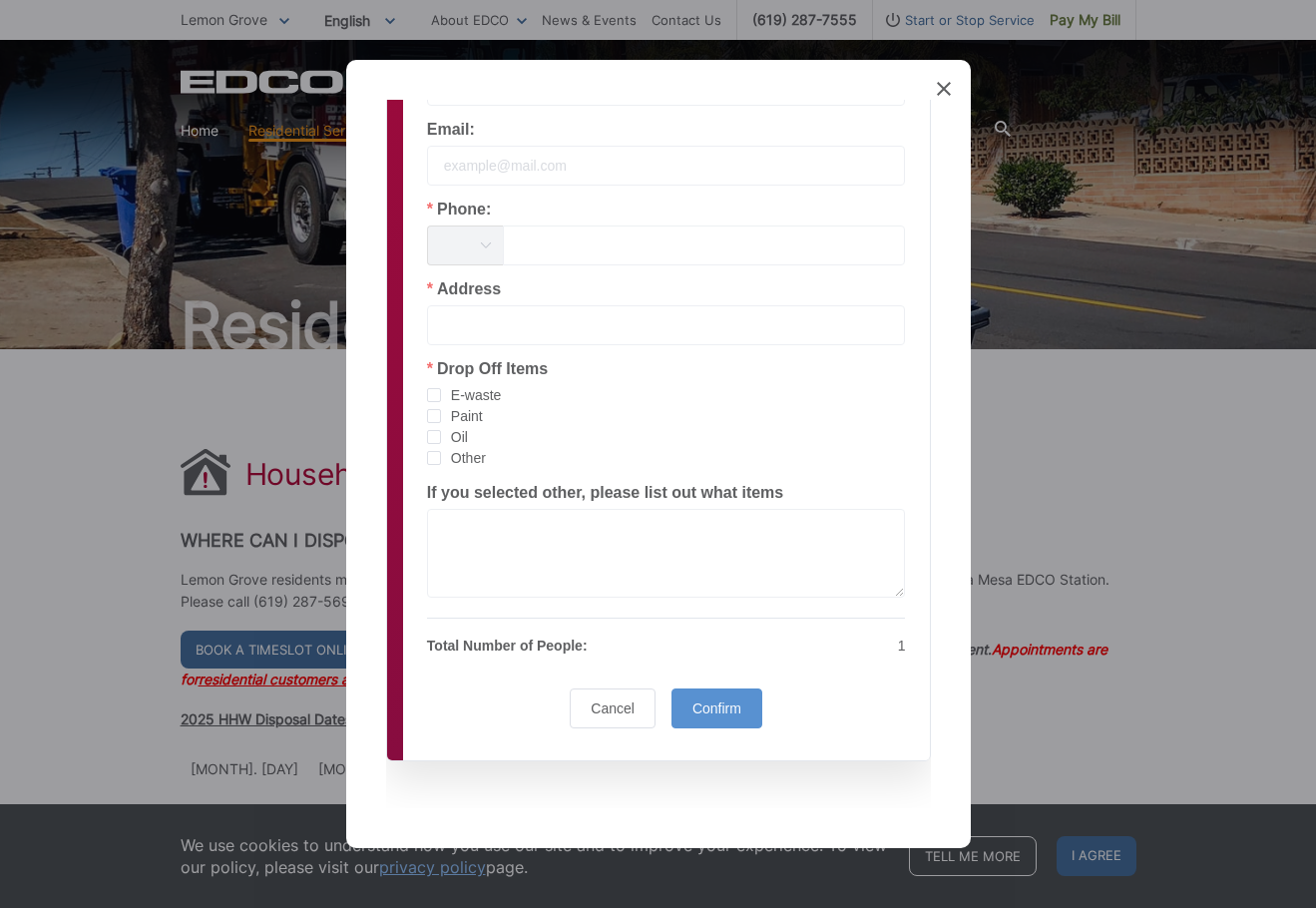 scroll, scrollTop: 404, scrollLeft: 0, axis: vertical 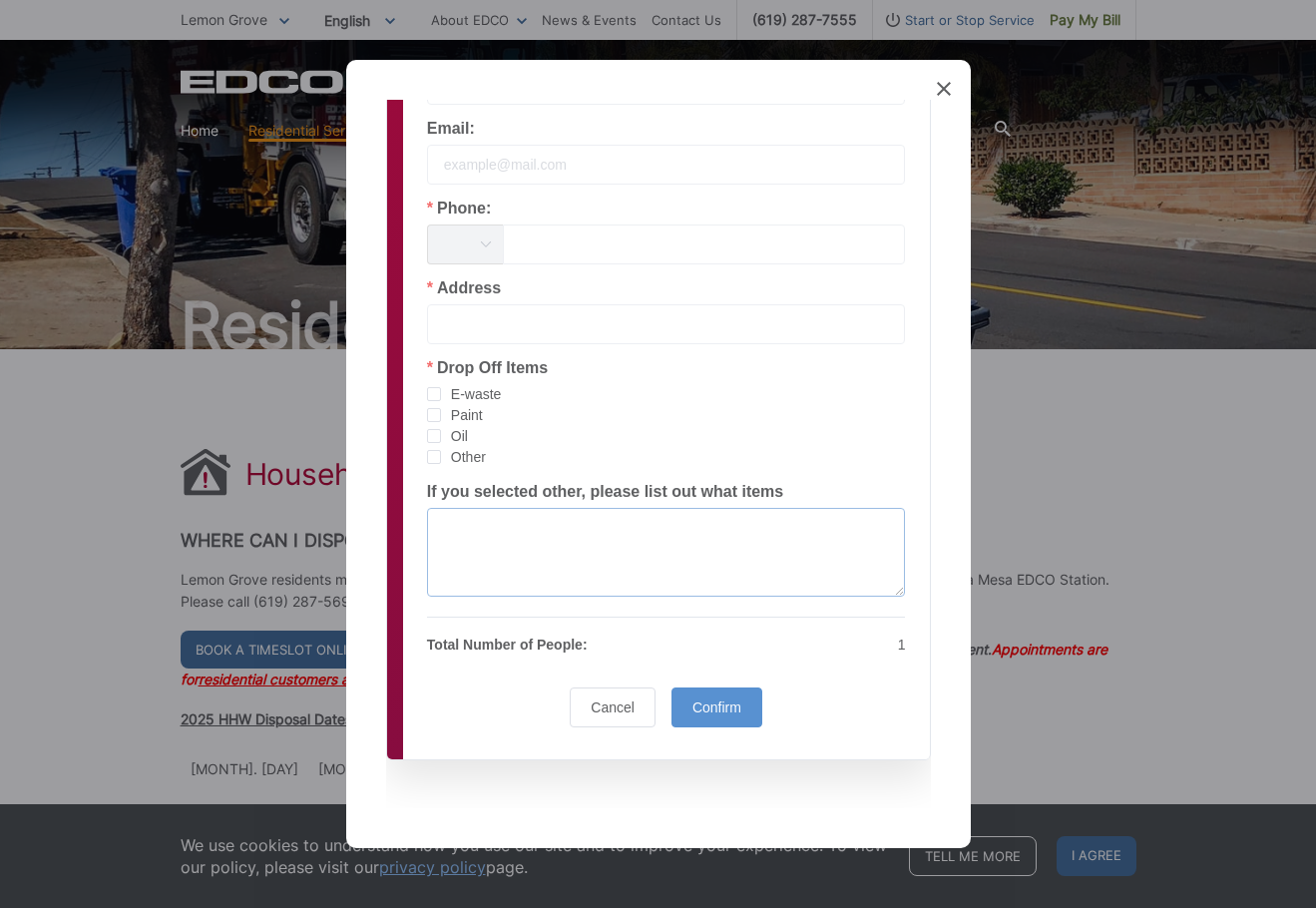click at bounding box center [666, 552] 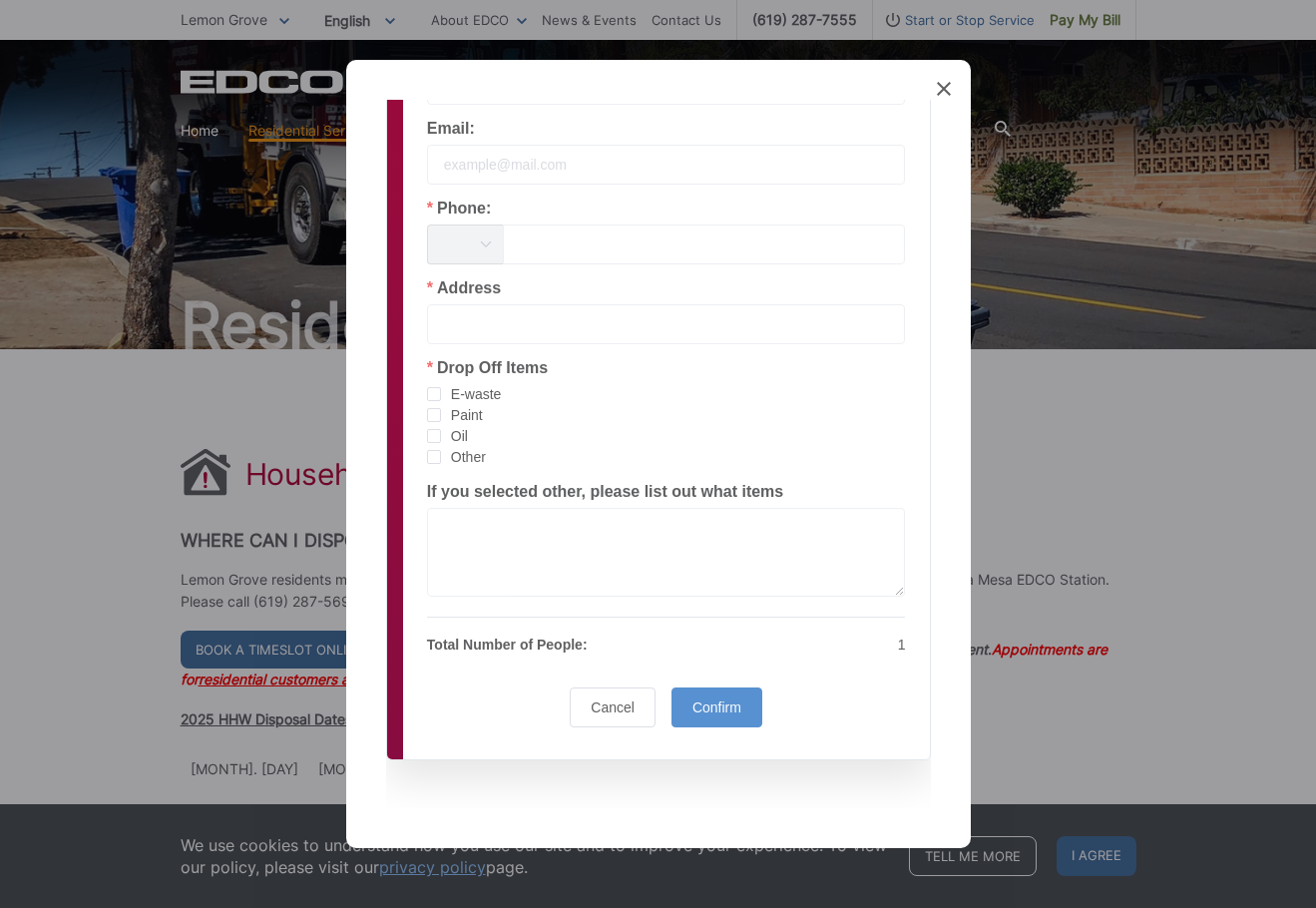 click on "Other" at bounding box center (463, 457) 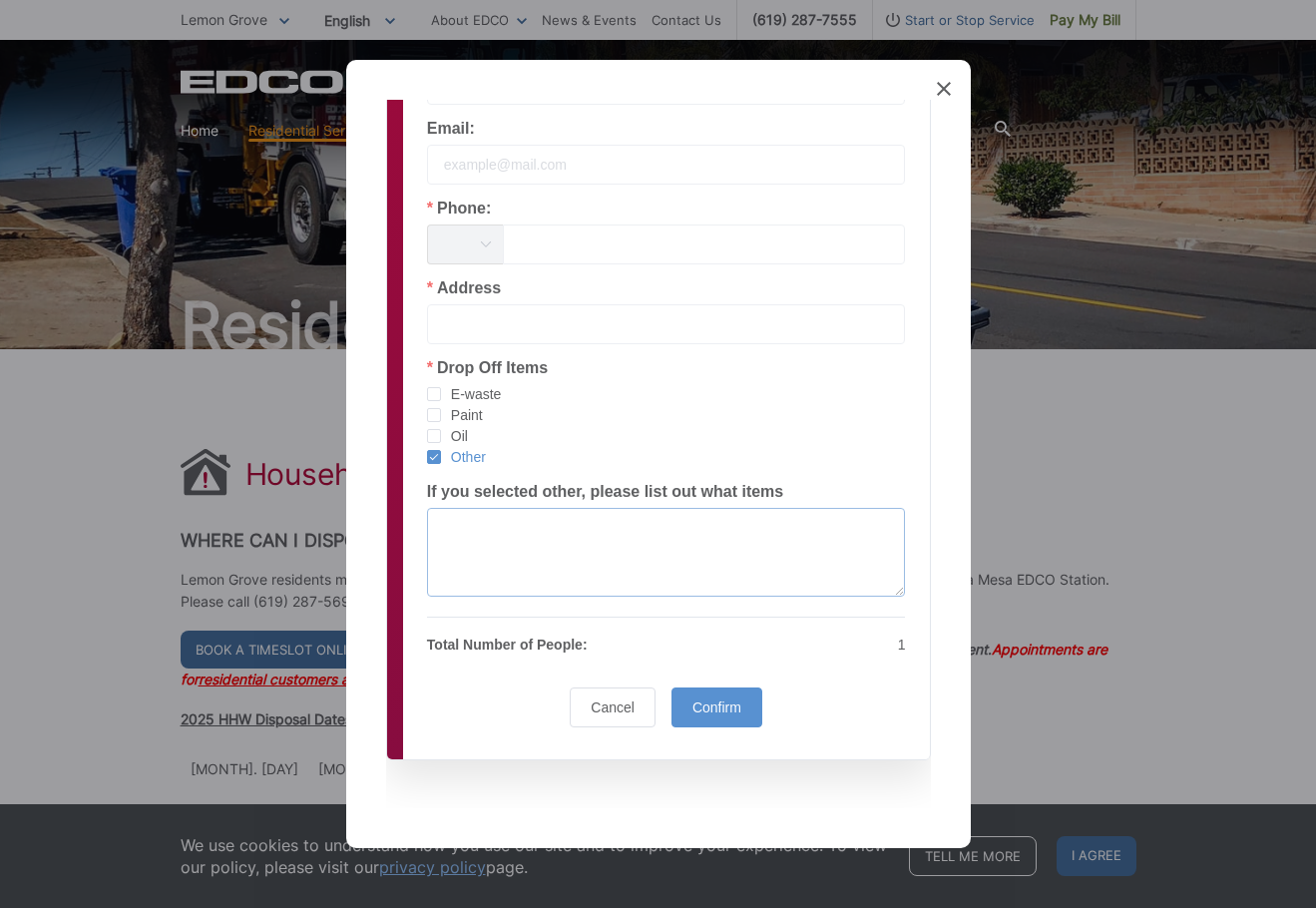 click at bounding box center [666, 552] 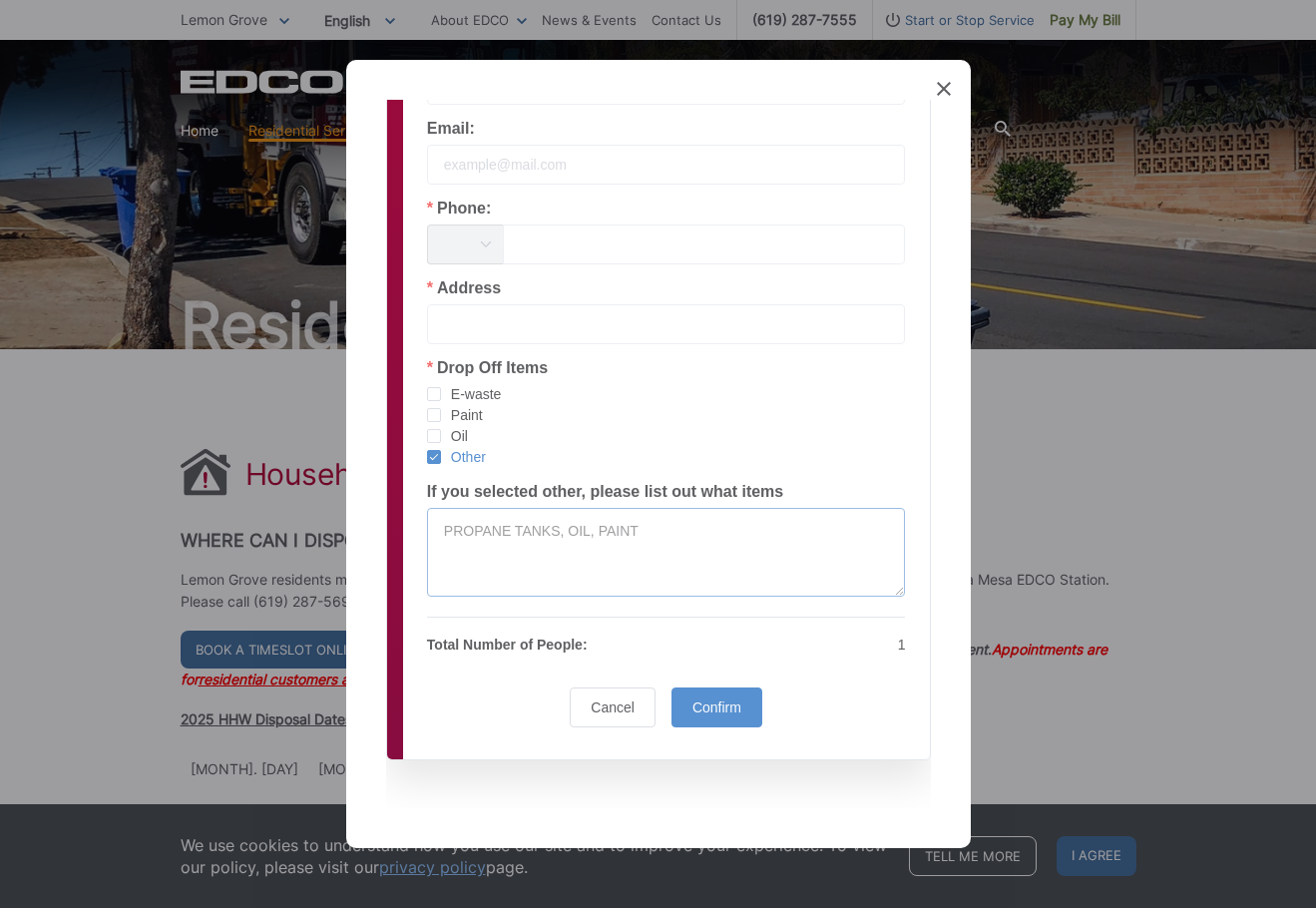 type on "PROPANE TANKS, OIL, PAINT" 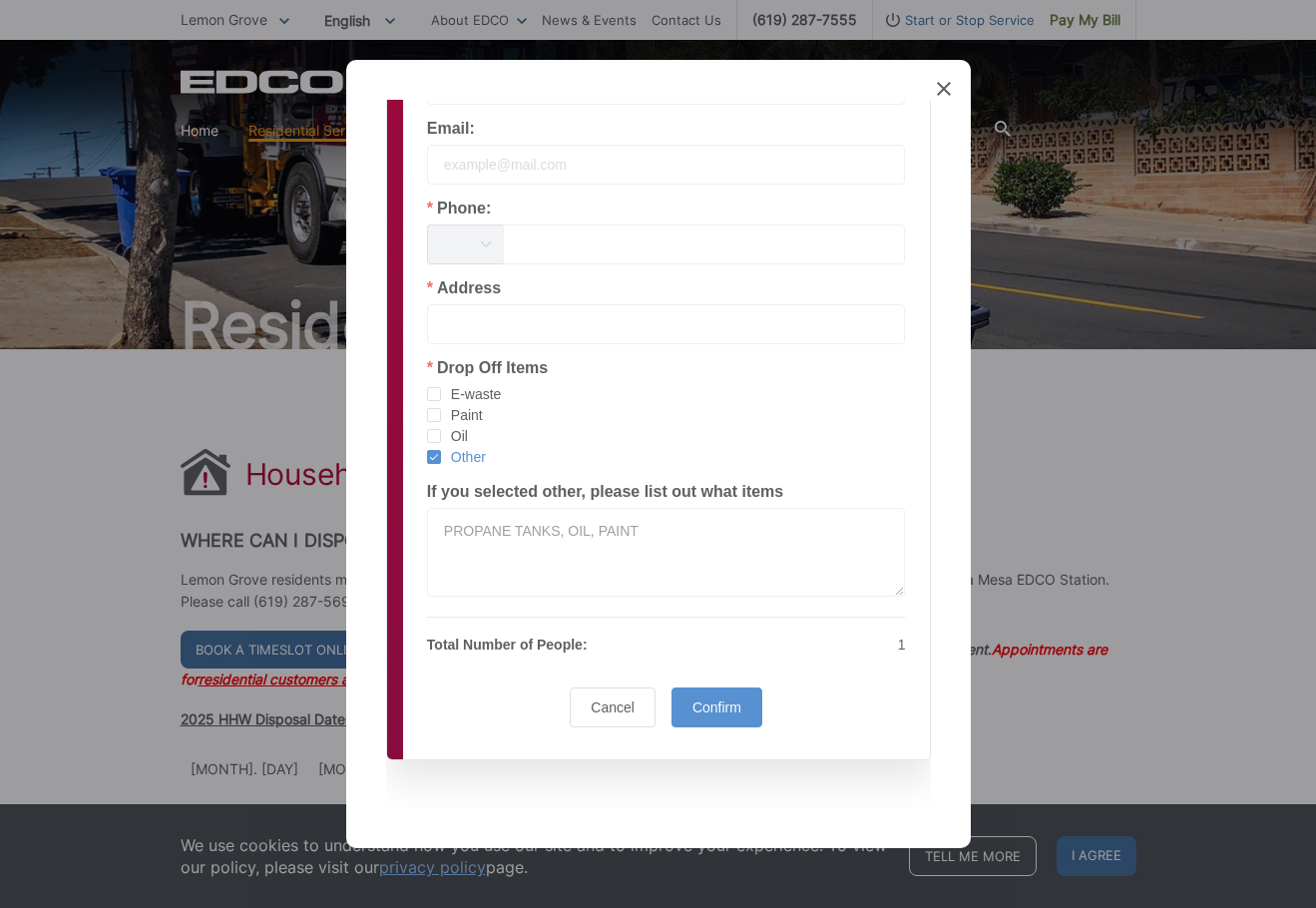 click on "Oil" at bounding box center [454, 436] 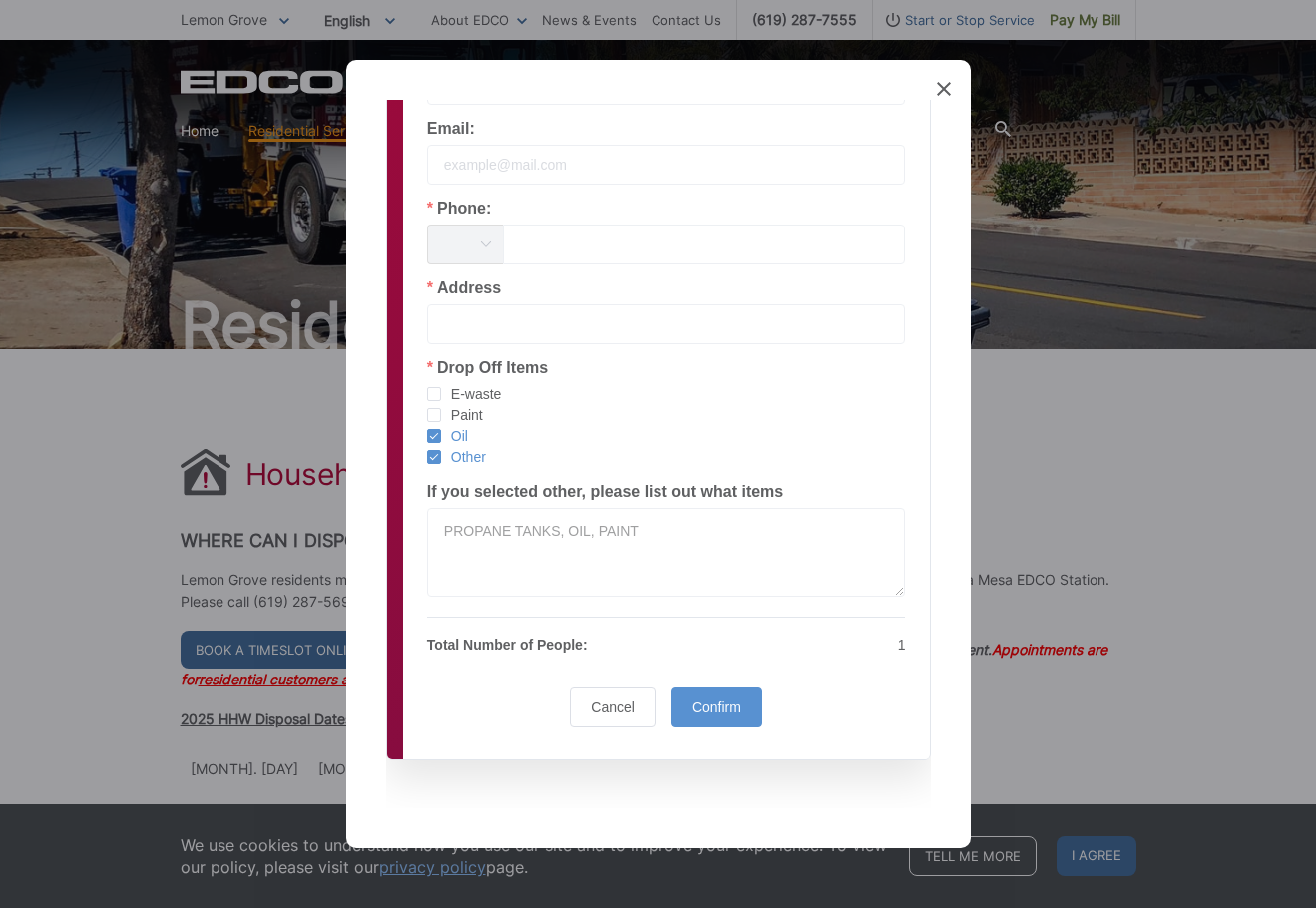 click on "Paint" at bounding box center [462, 415] 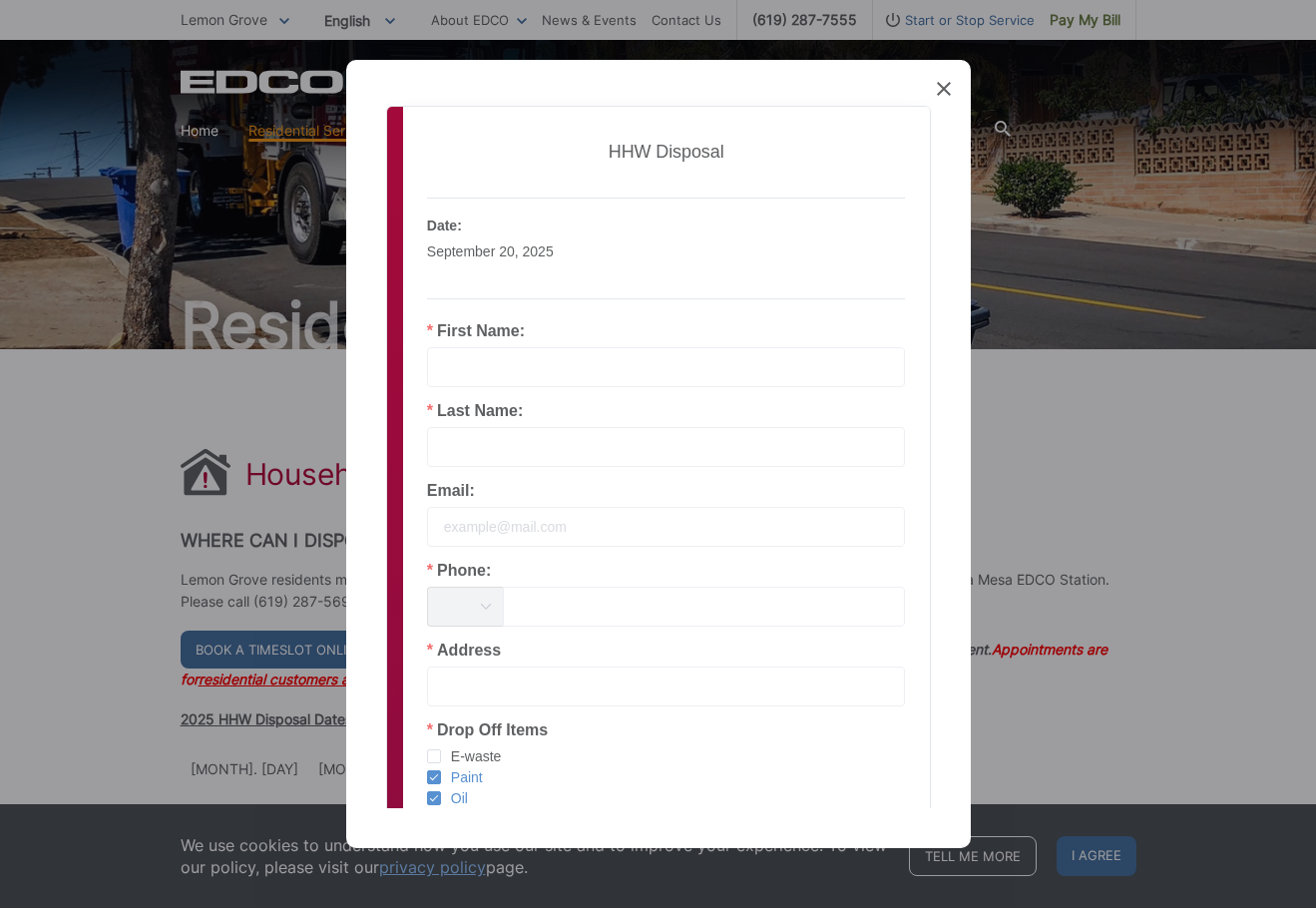 scroll, scrollTop: 0, scrollLeft: 0, axis: both 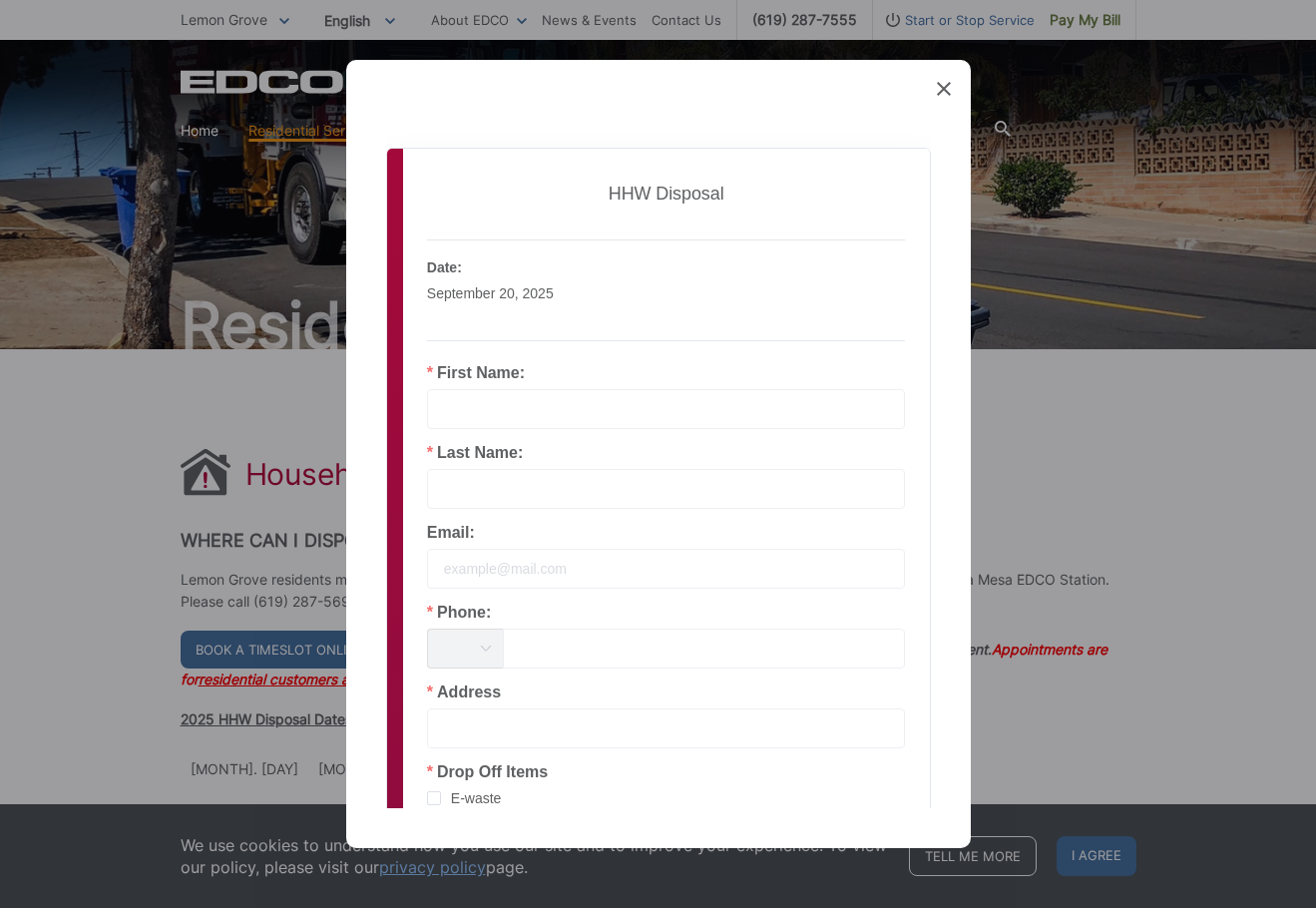 click at bounding box center (666, 409) 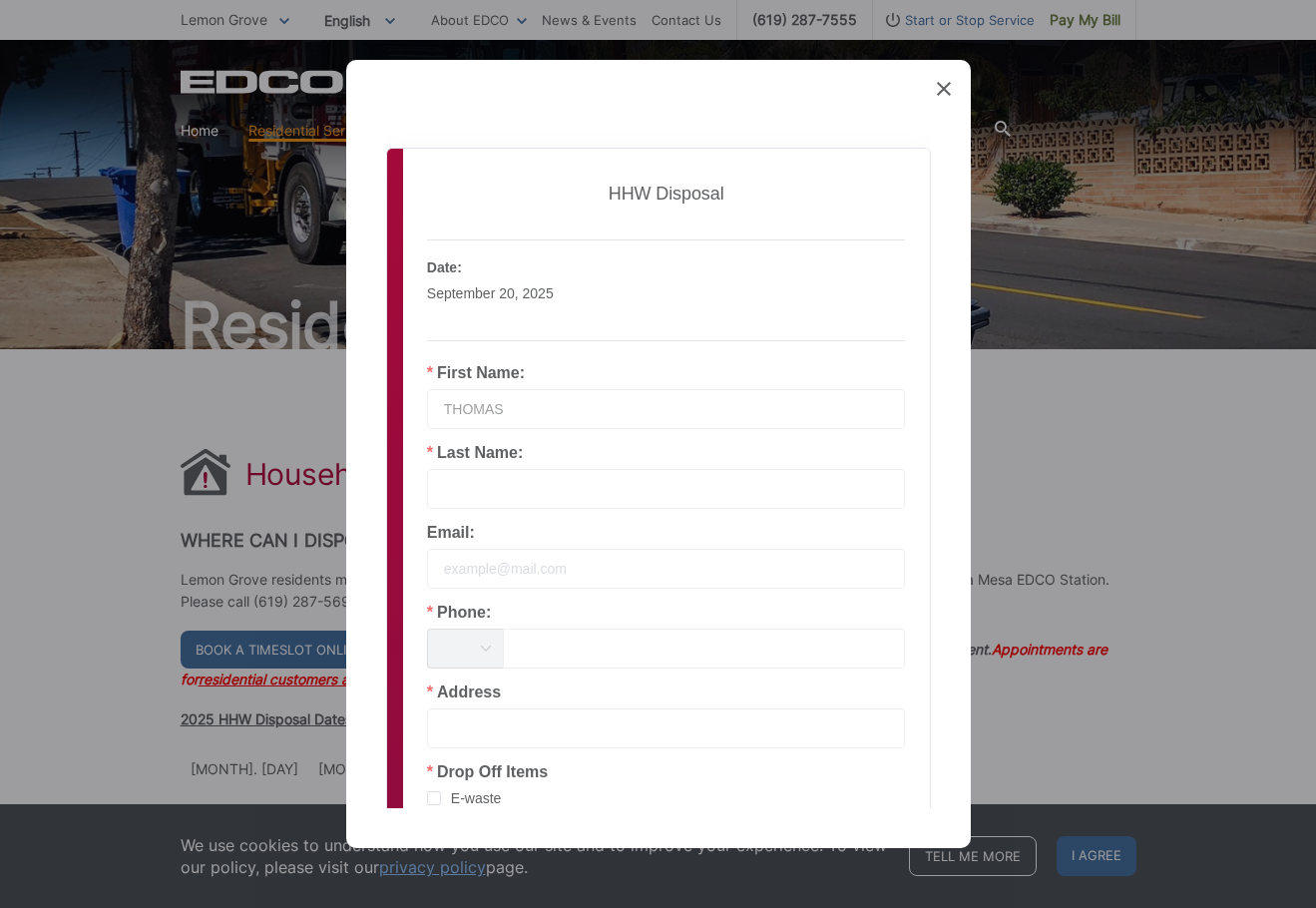 type on "THOMAS" 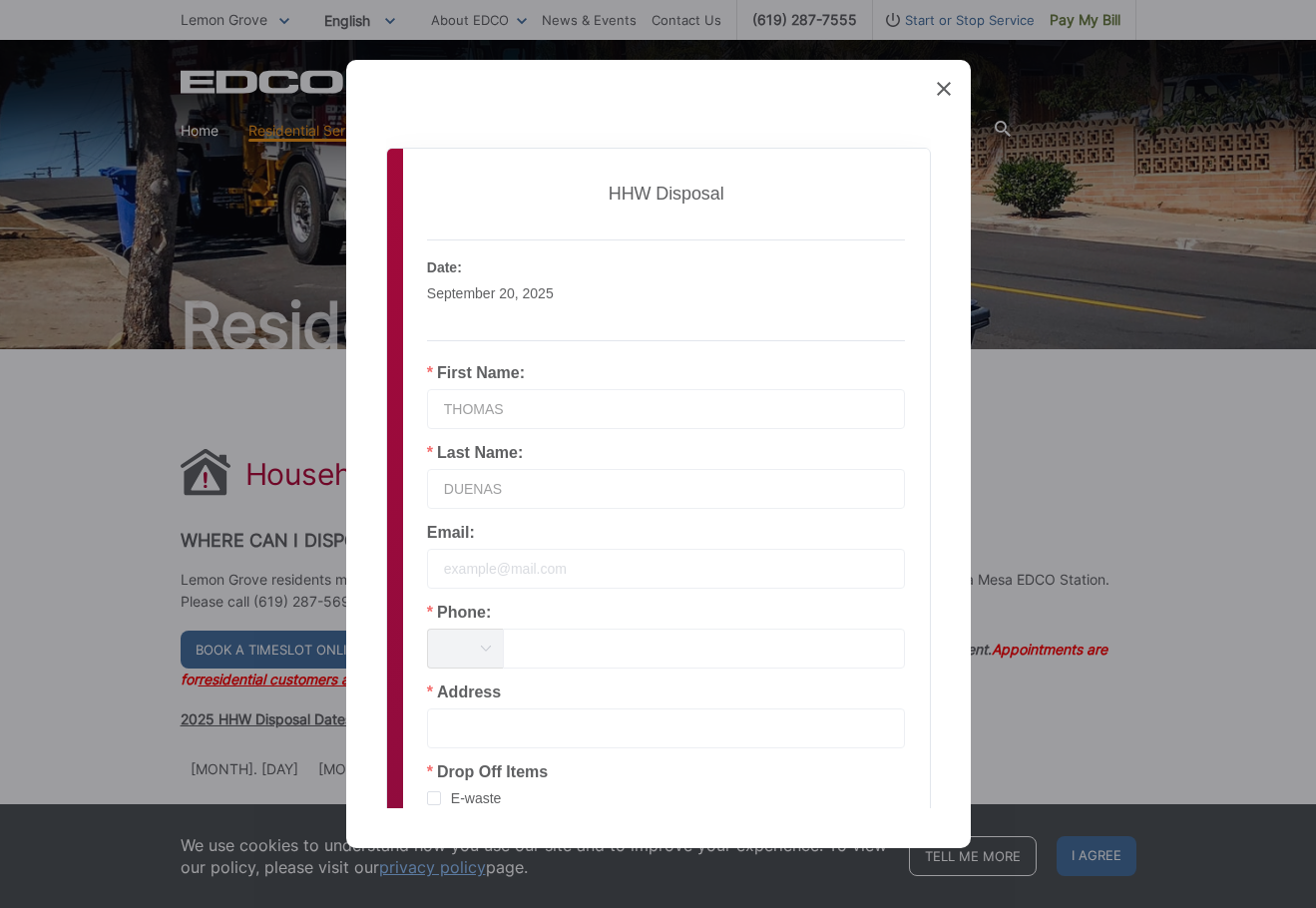 type on "DUENAS" 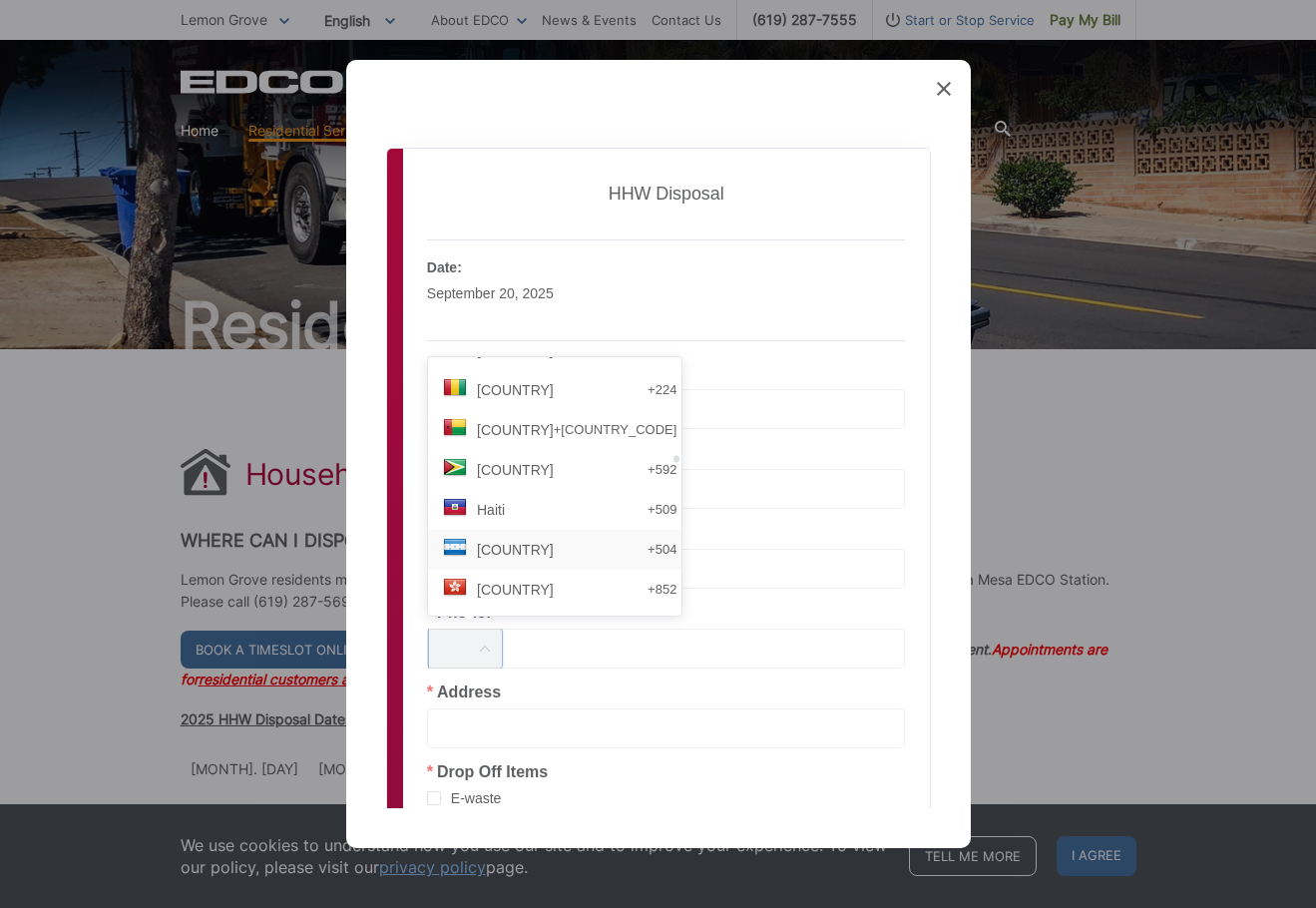 scroll, scrollTop: 3393, scrollLeft: 0, axis: vertical 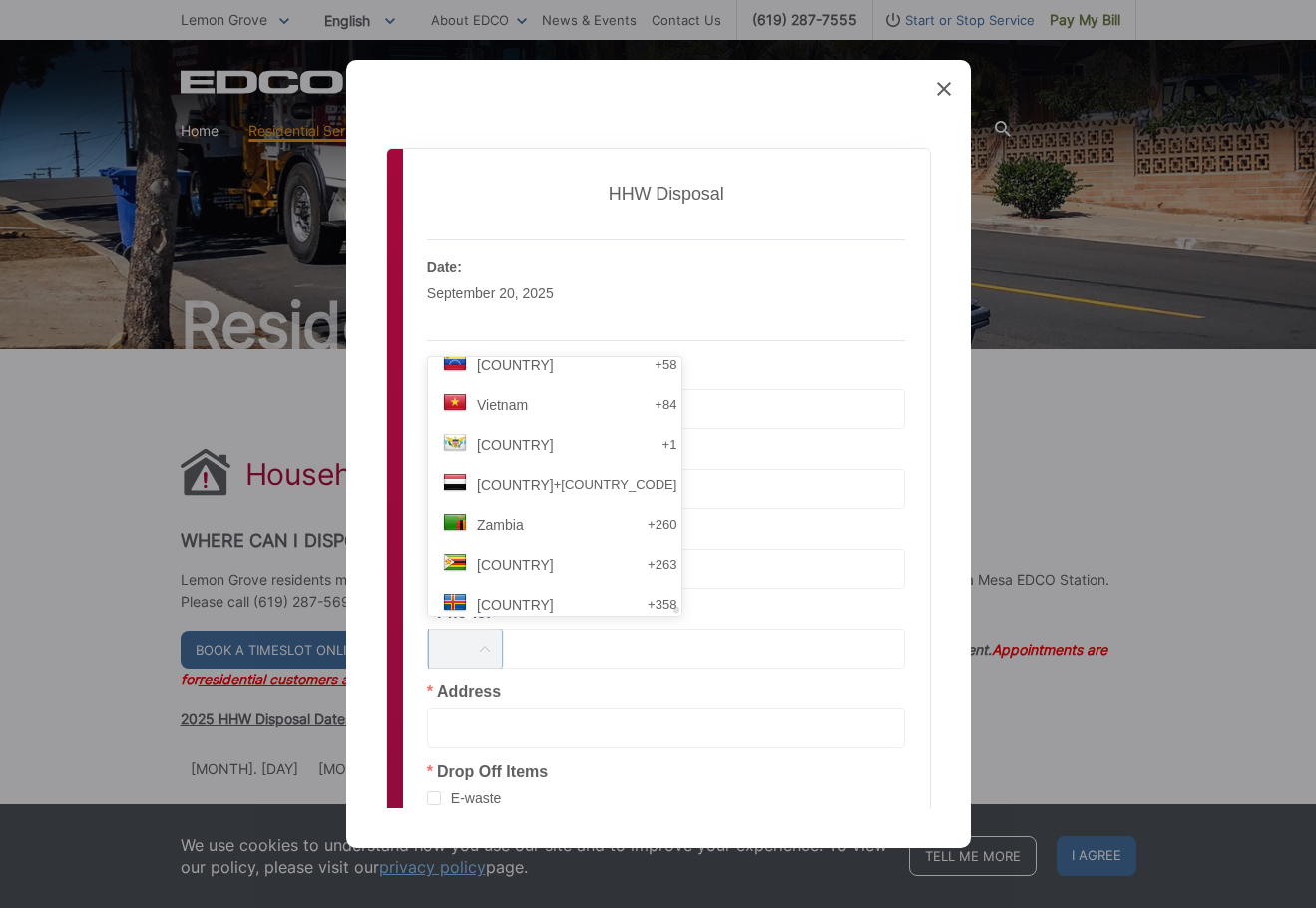 drag, startPoint x: 712, startPoint y: 457, endPoint x: 657, endPoint y: 684, distance: 233.56798 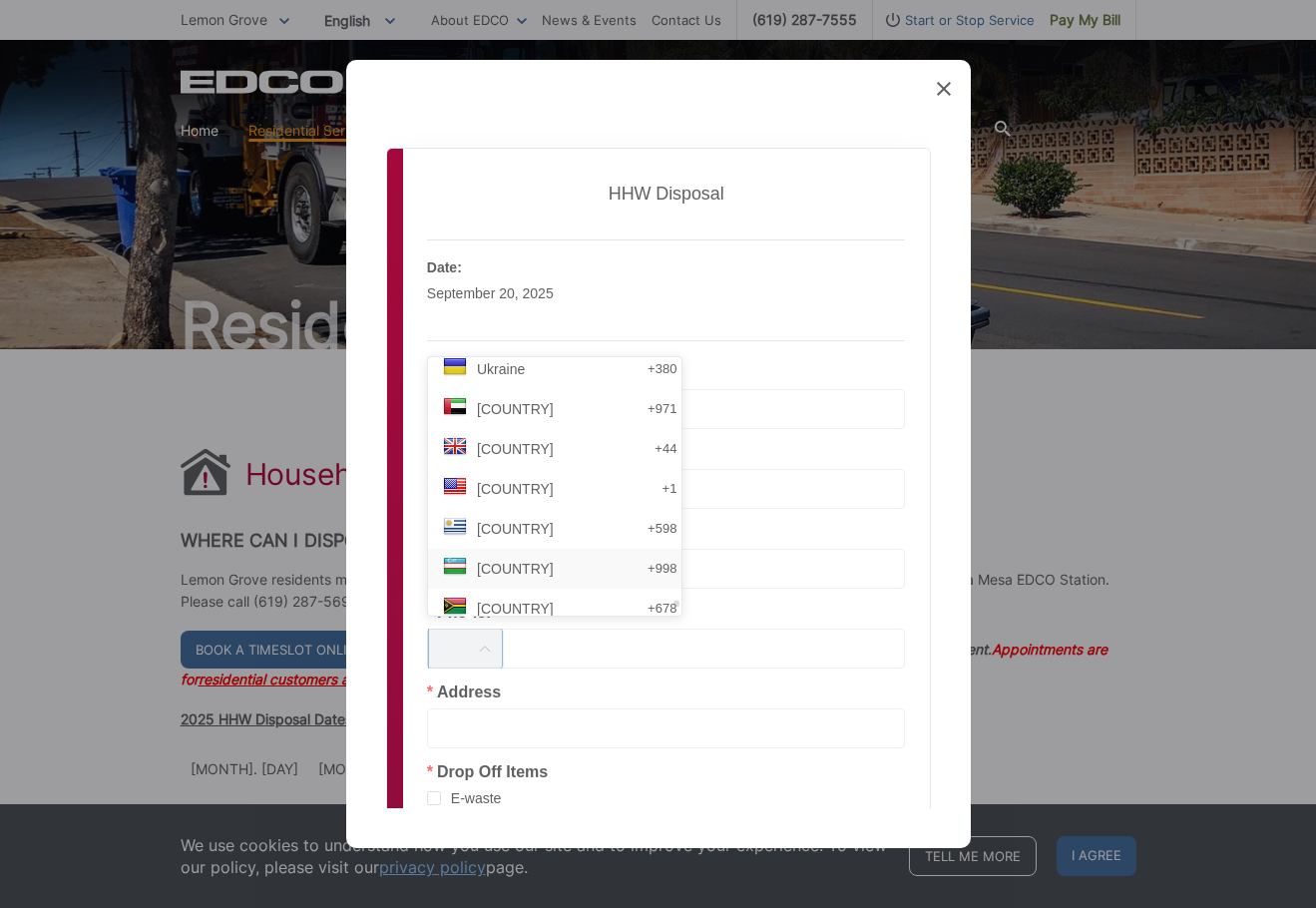scroll, scrollTop: 8395, scrollLeft: 0, axis: vertical 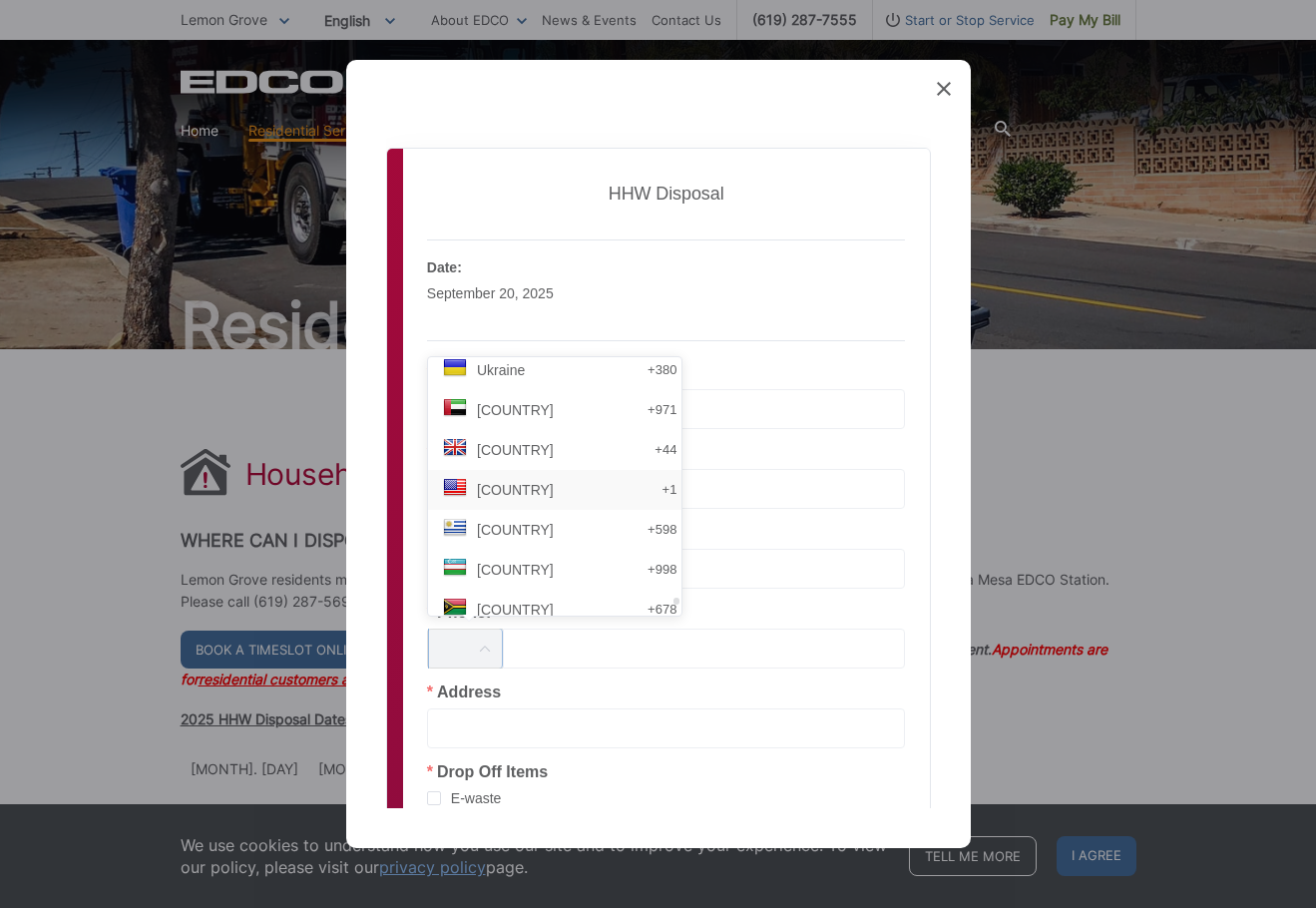 click on "[COUNTRY]" at bounding box center (515, 490) 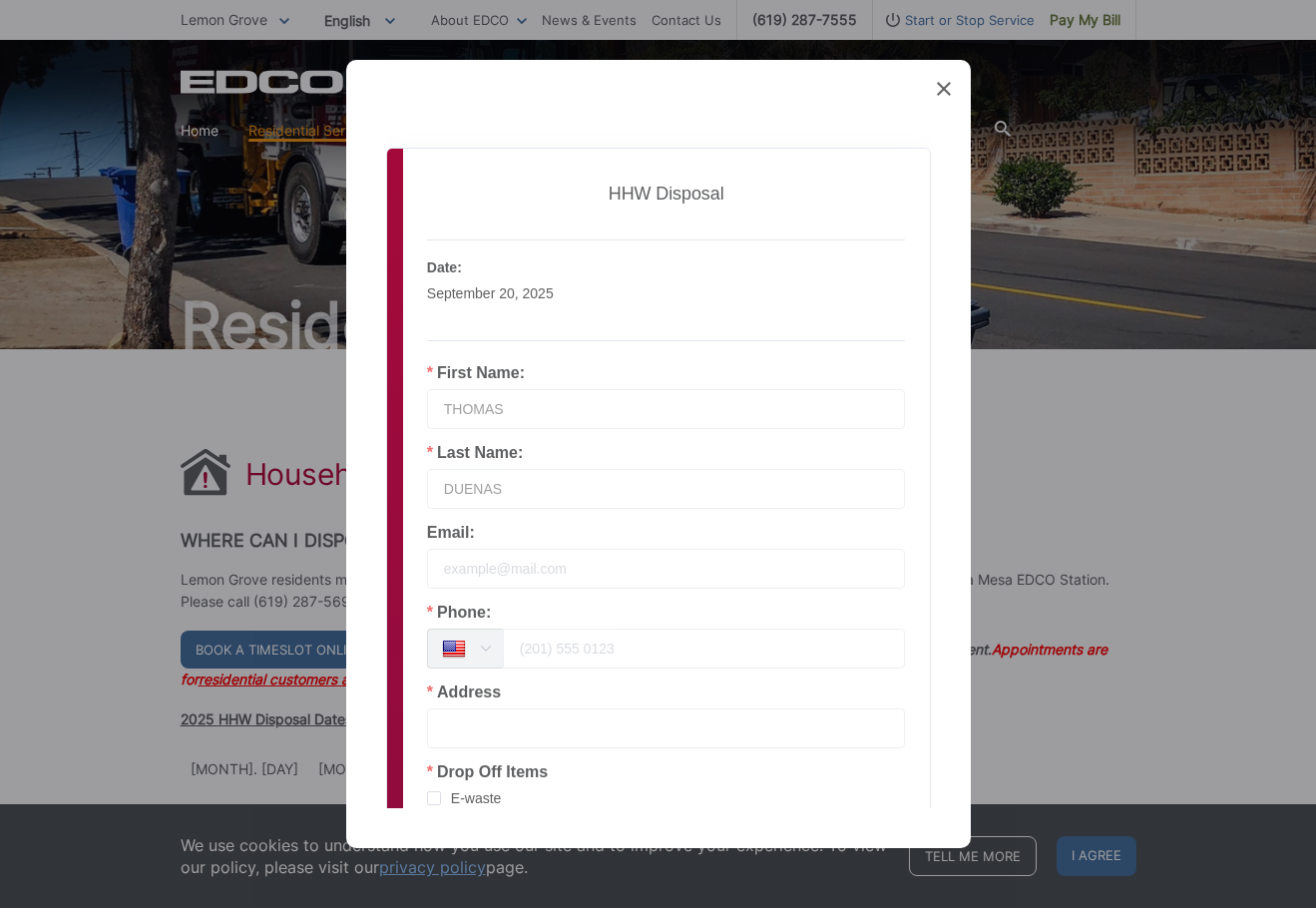 click at bounding box center (704, 649) 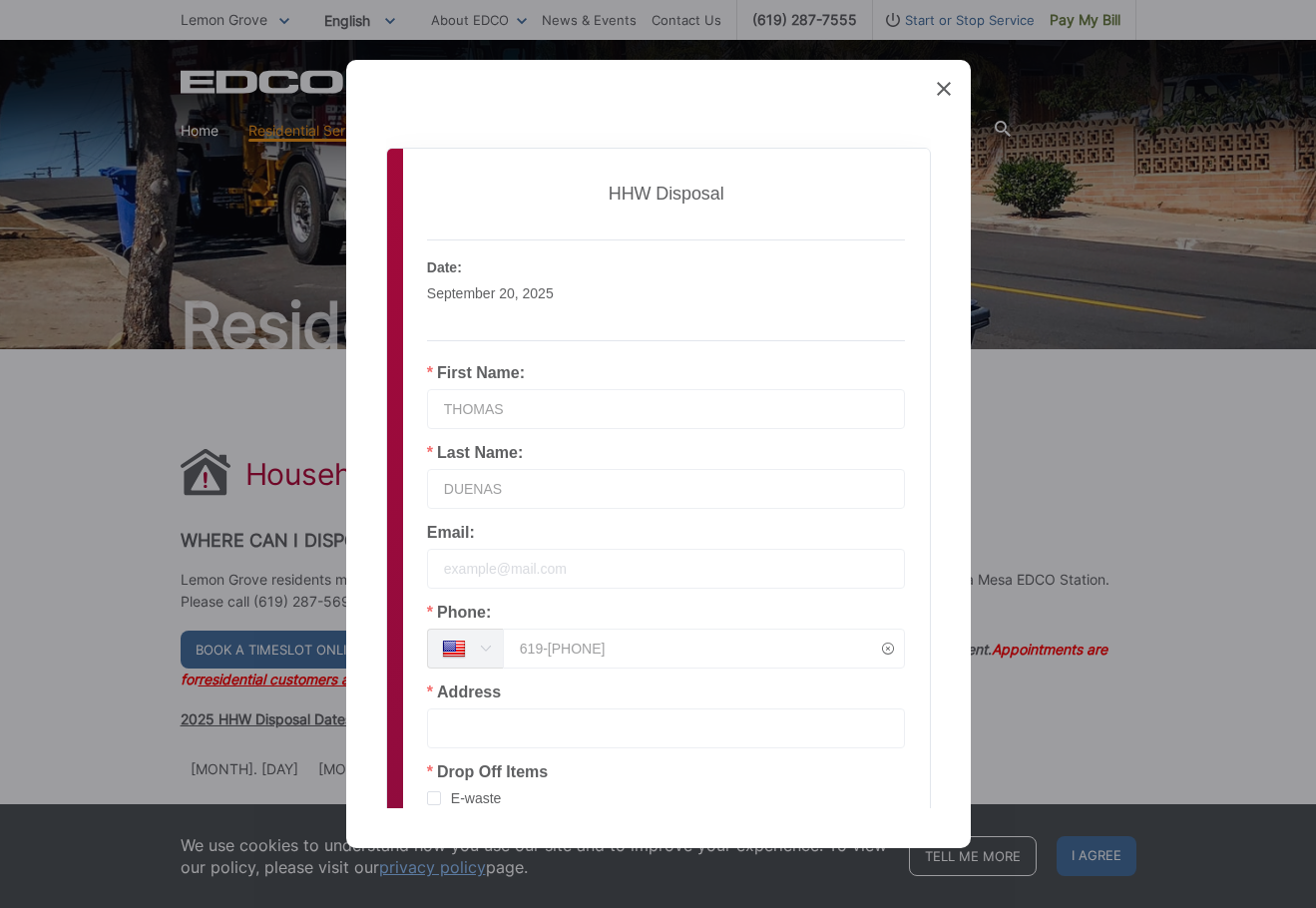 type on "619-[PHONE]" 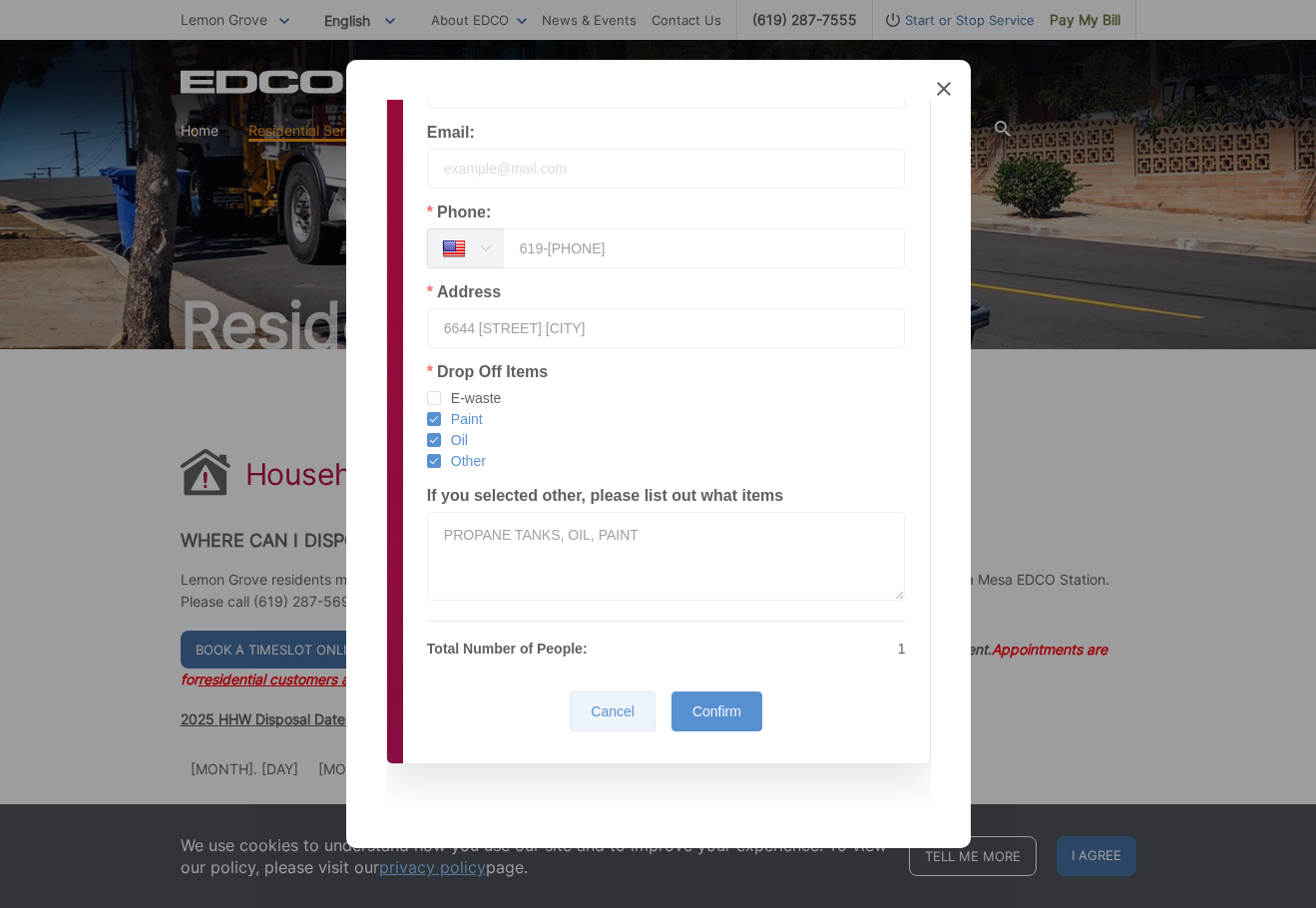 scroll, scrollTop: 404, scrollLeft: 0, axis: vertical 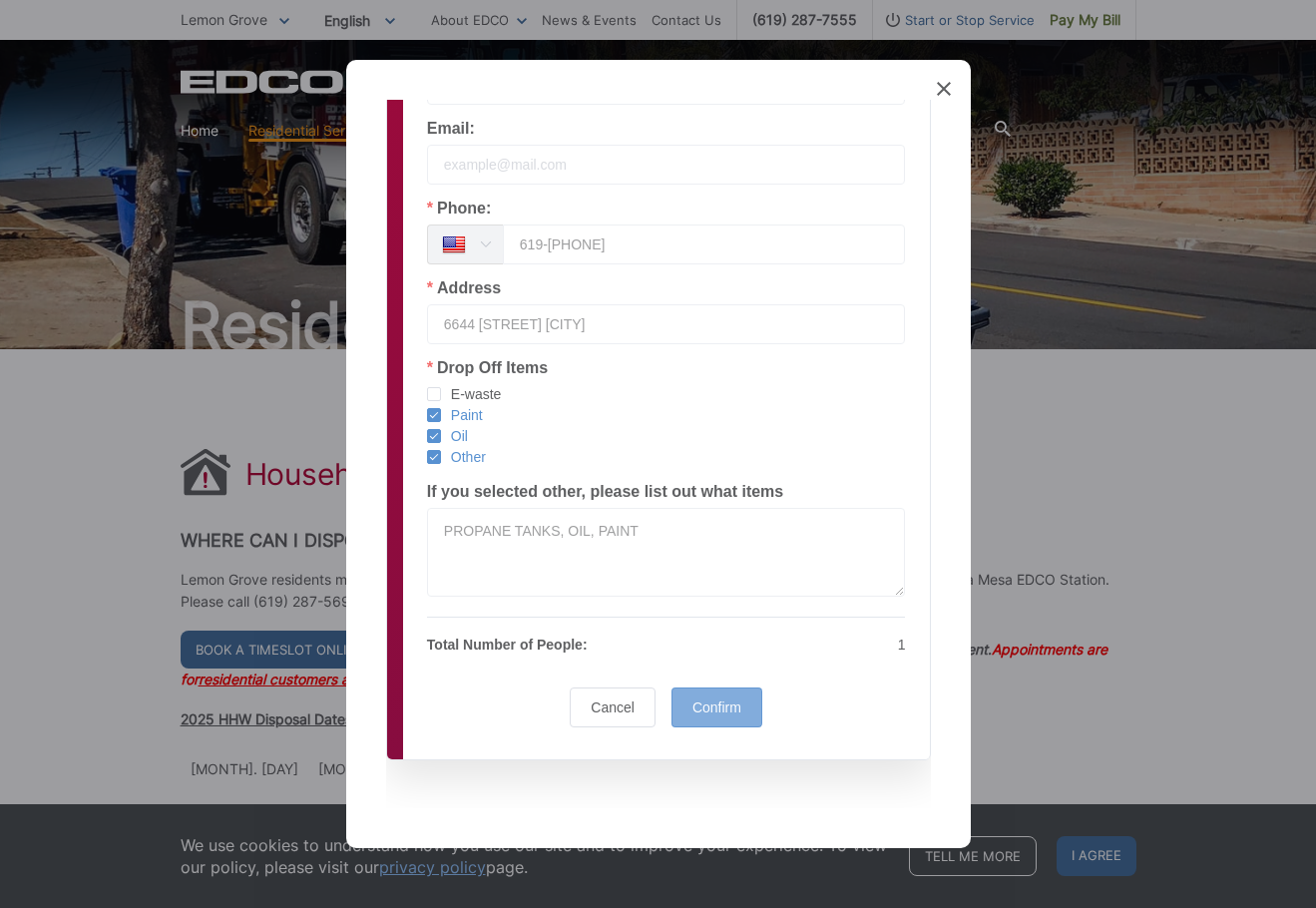 type on "6644 [STREET] [CITY]" 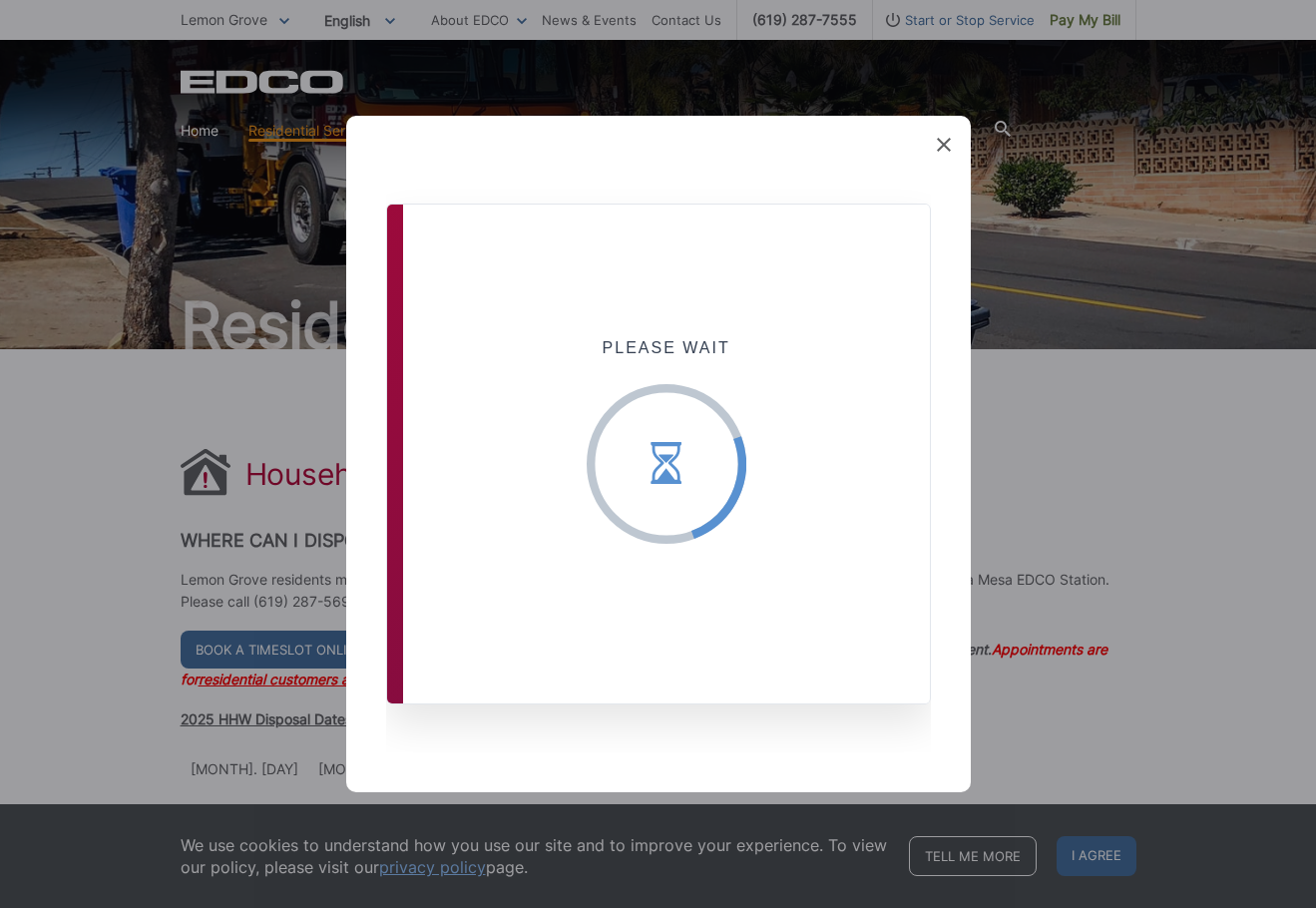 scroll, scrollTop: 0, scrollLeft: 0, axis: both 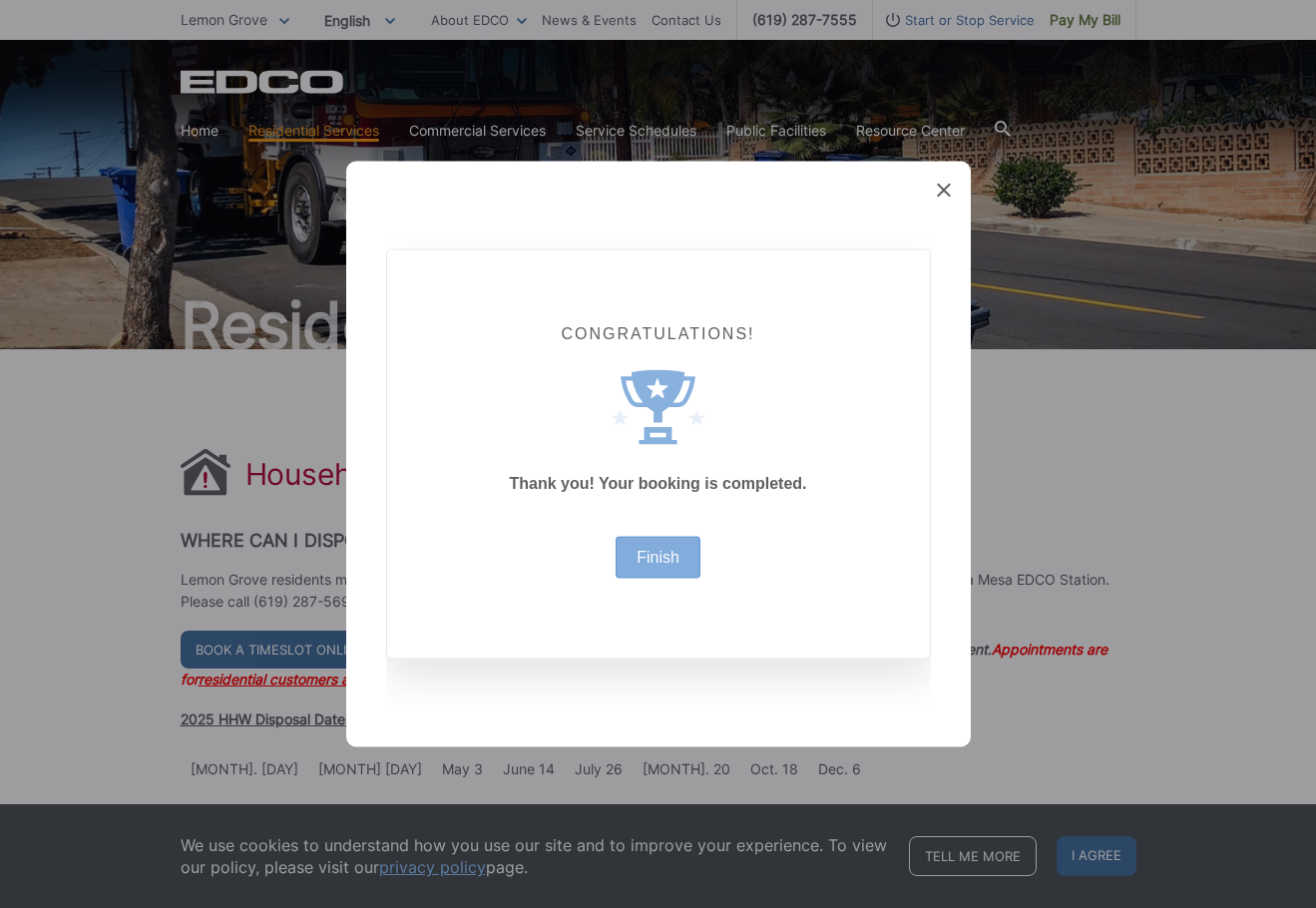 click on "Finish" at bounding box center (658, 558) 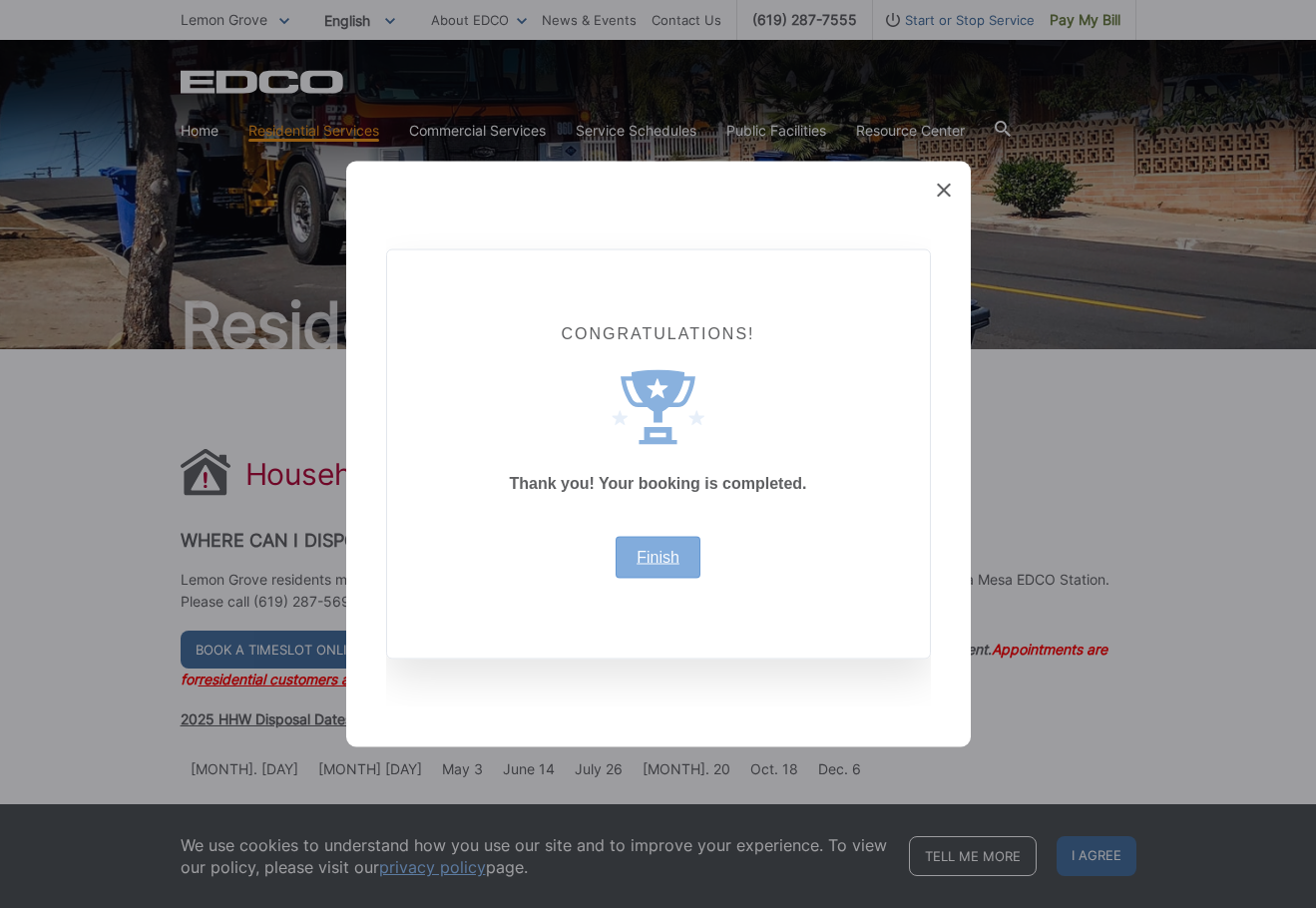 click on "Finish" at bounding box center (658, 558) 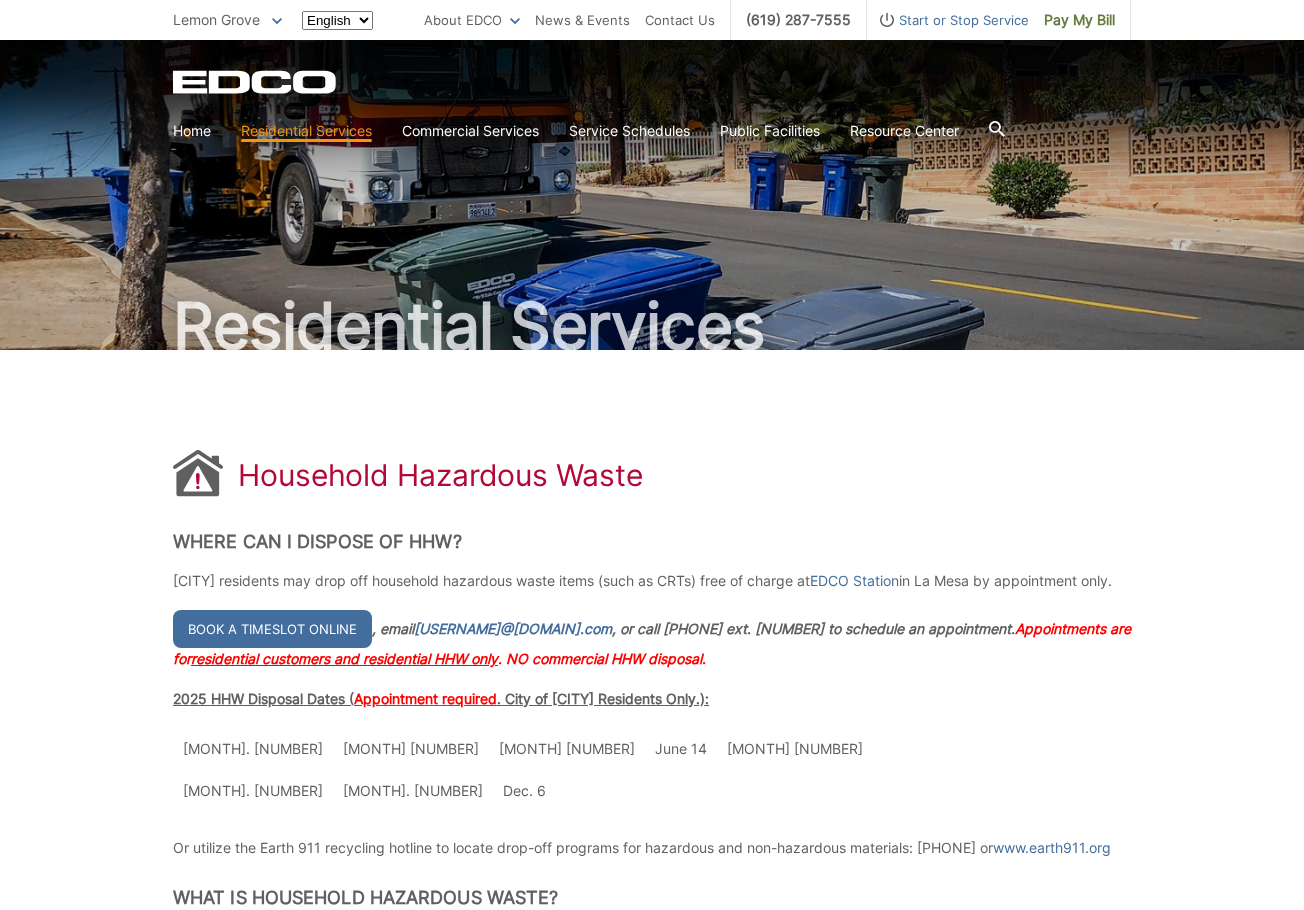 scroll, scrollTop: 0, scrollLeft: 0, axis: both 